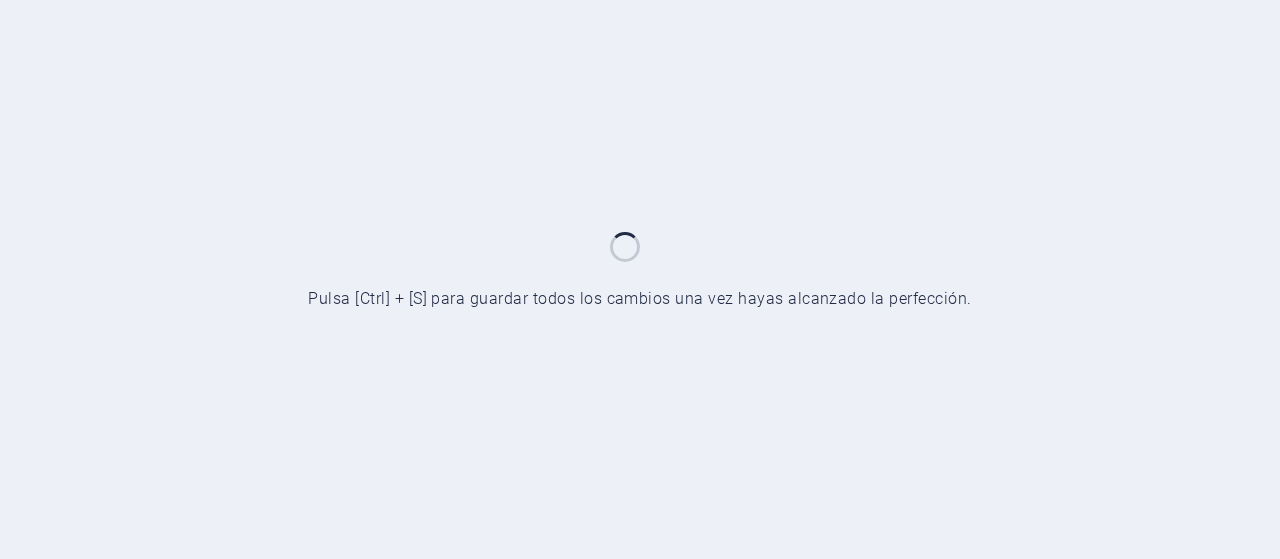 scroll, scrollTop: 0, scrollLeft: 0, axis: both 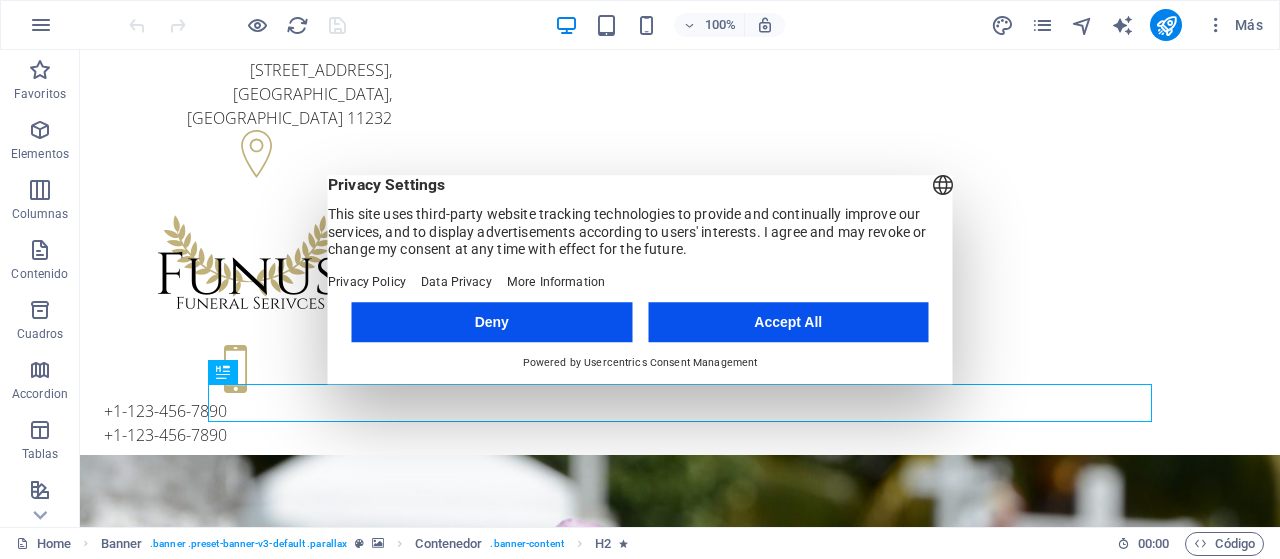 click on "Accept All" at bounding box center (788, 322) 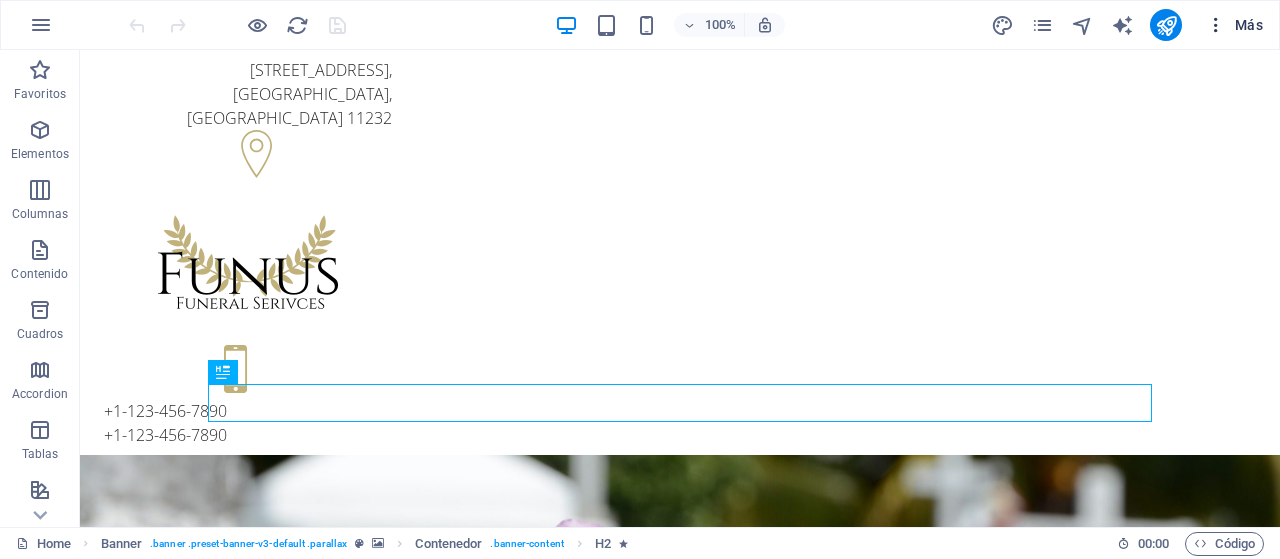 click on "Más" at bounding box center [1234, 25] 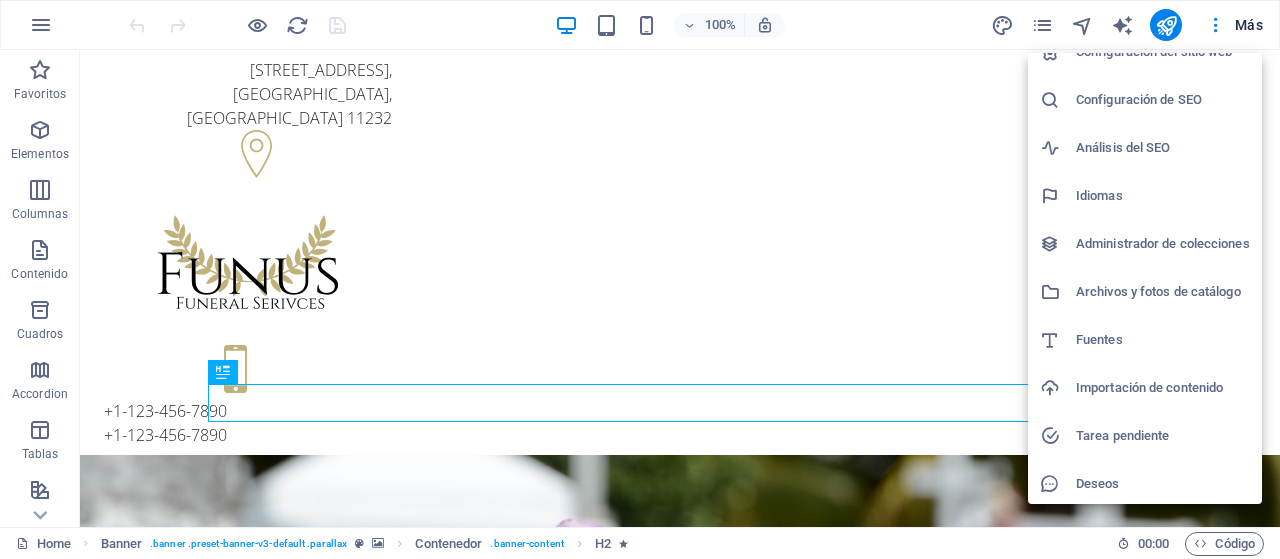 scroll, scrollTop: 0, scrollLeft: 0, axis: both 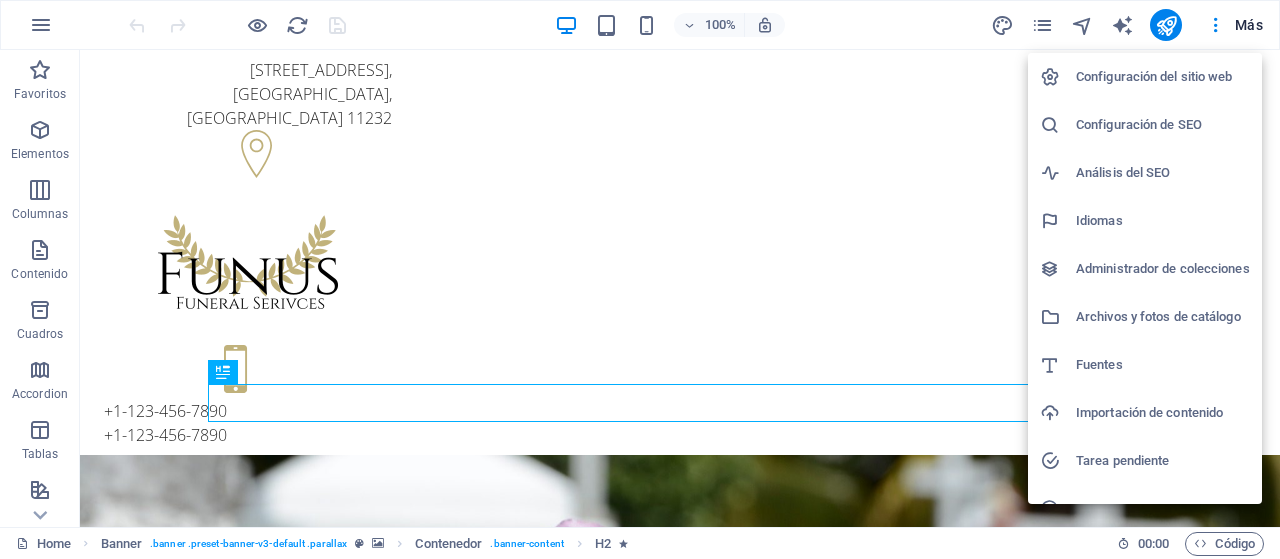 click on "Configuración del sitio web" at bounding box center (1163, 77) 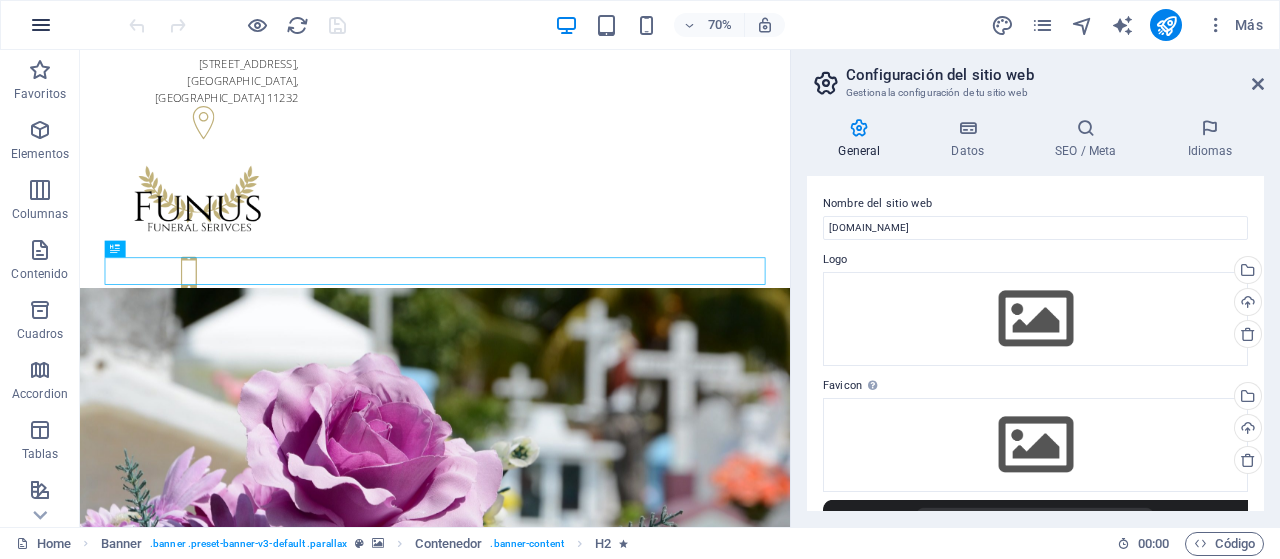 click at bounding box center (41, 25) 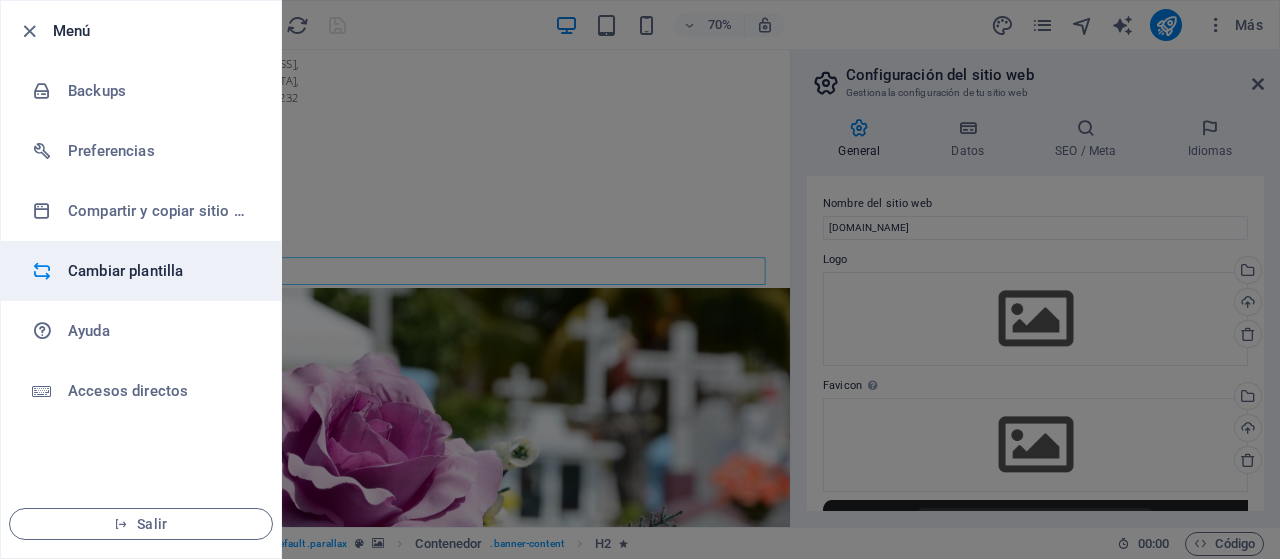 click on "Cambiar plantilla" at bounding box center (141, 271) 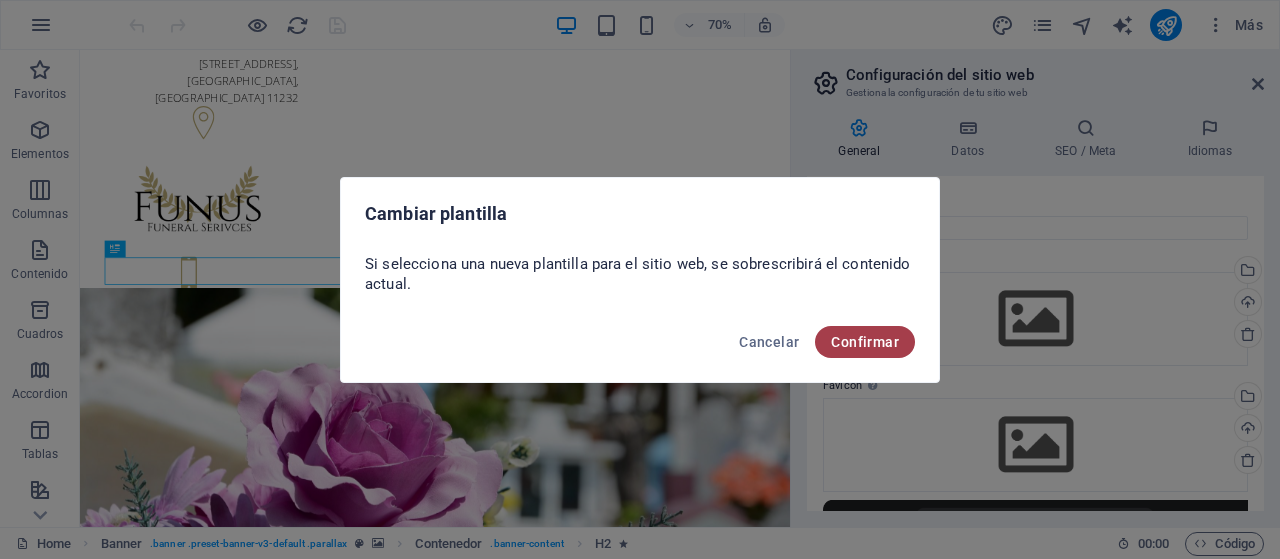 click on "Confirmar" at bounding box center (865, 342) 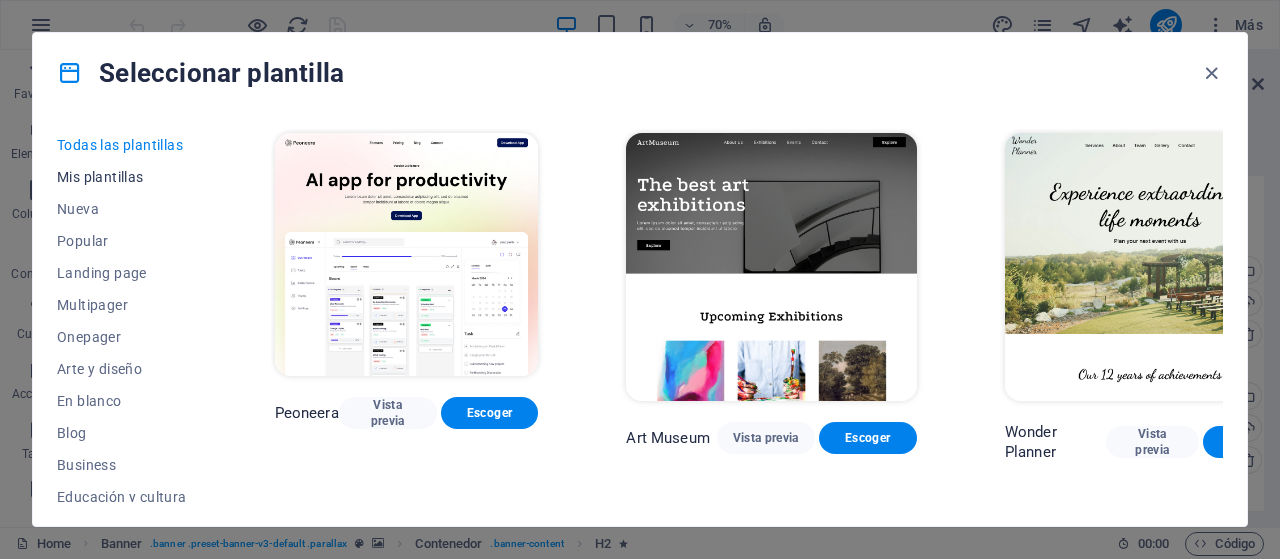 click on "Mis plantillas" at bounding box center [122, 177] 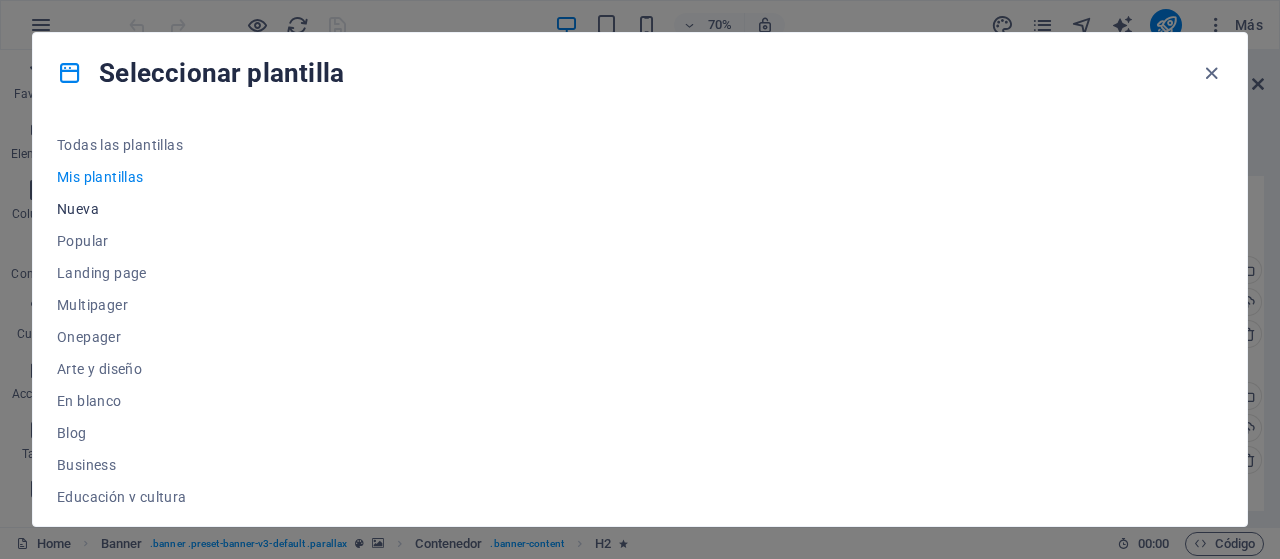 click on "Nueva" at bounding box center [122, 209] 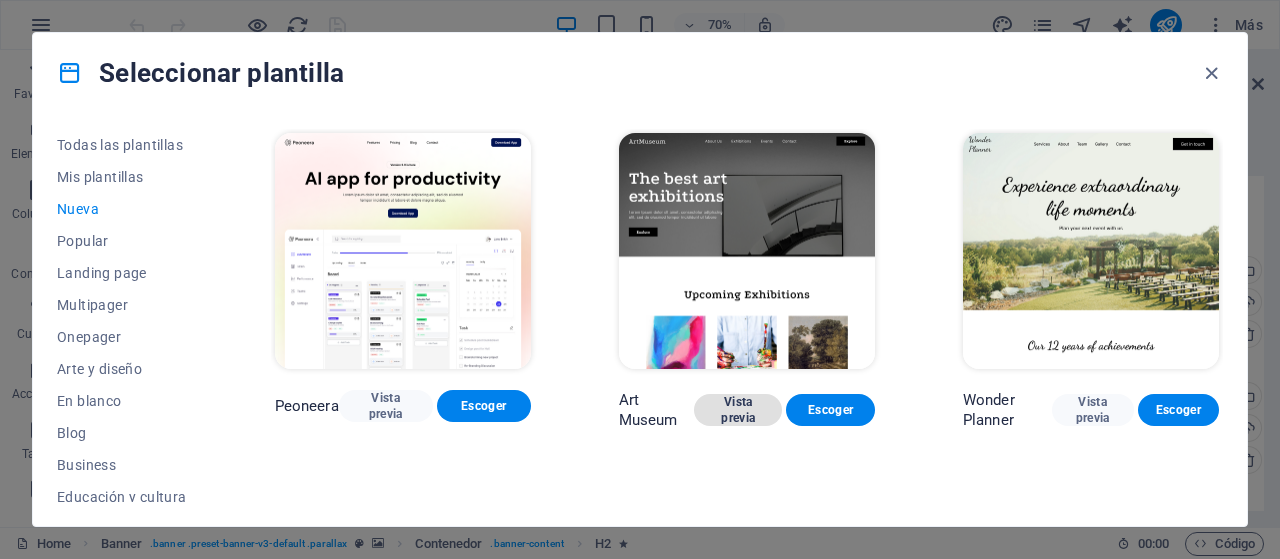 click on "Vista previa" at bounding box center [738, 410] 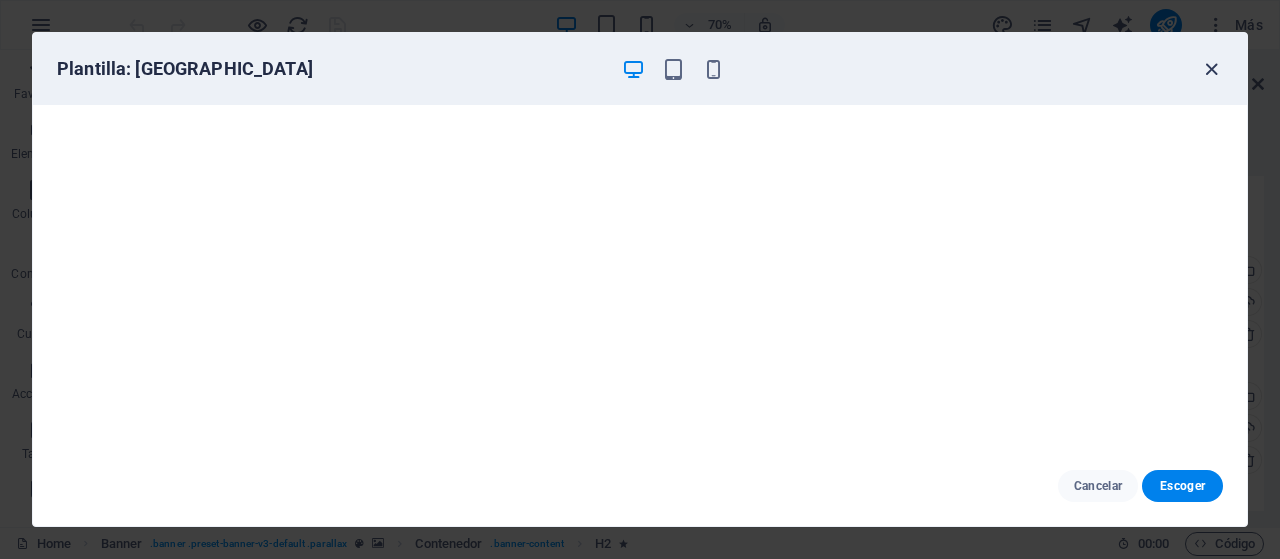 click at bounding box center [1211, 69] 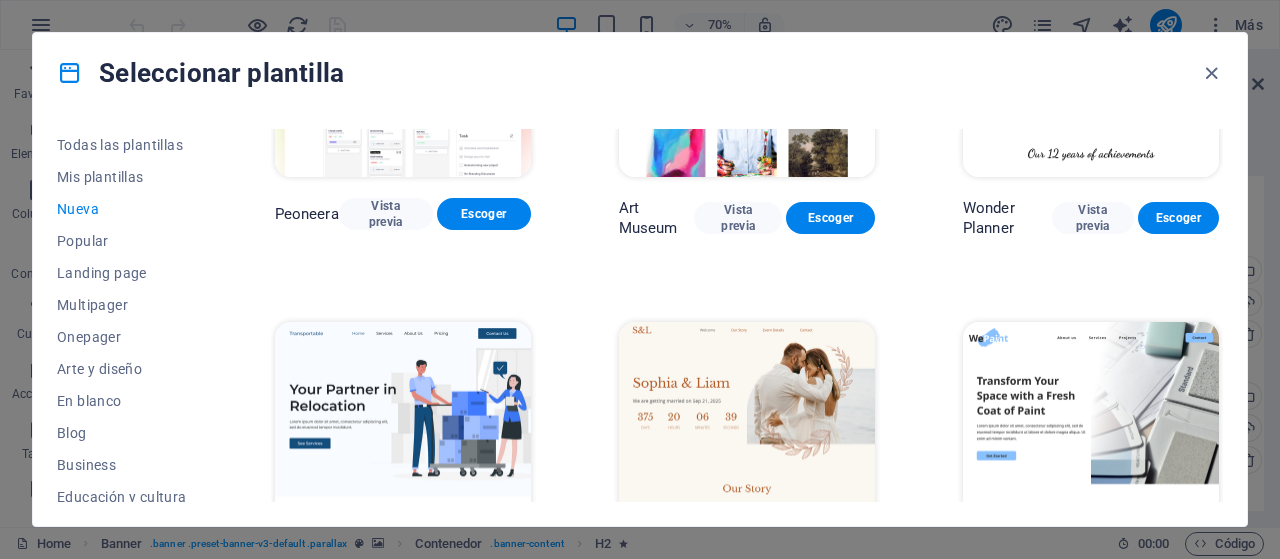 scroll, scrollTop: 0, scrollLeft: 0, axis: both 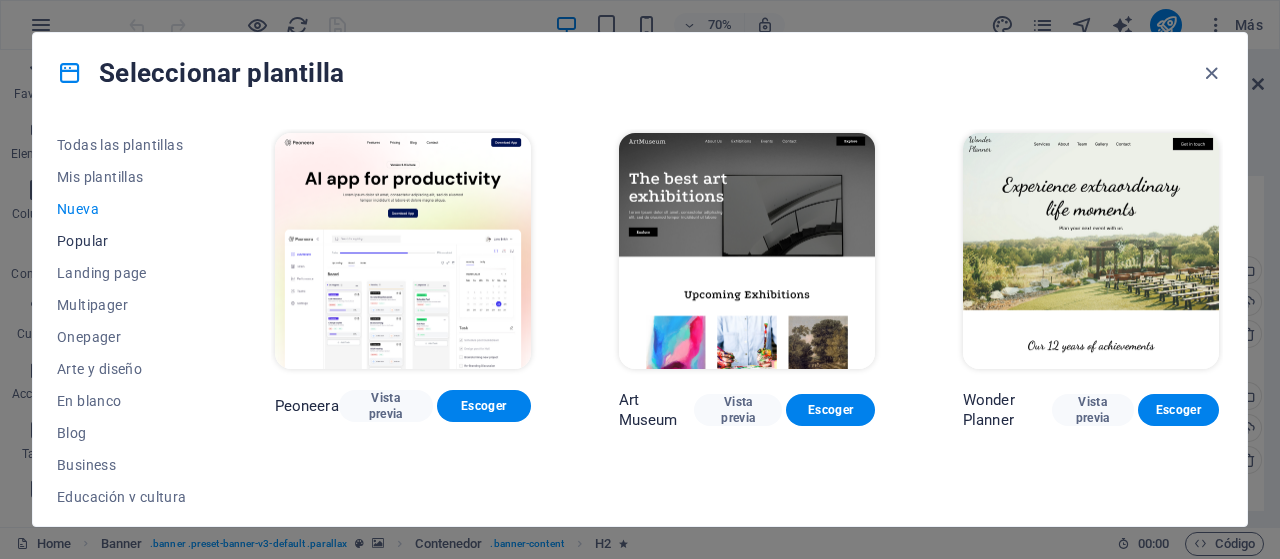 click on "Popular" at bounding box center (122, 241) 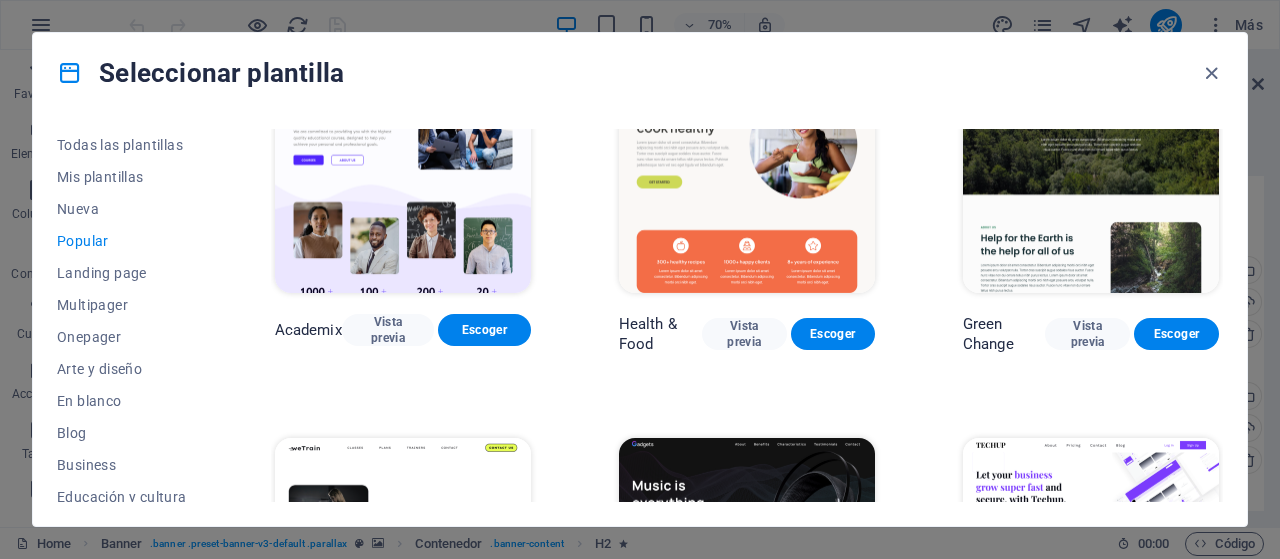scroll, scrollTop: 960, scrollLeft: 0, axis: vertical 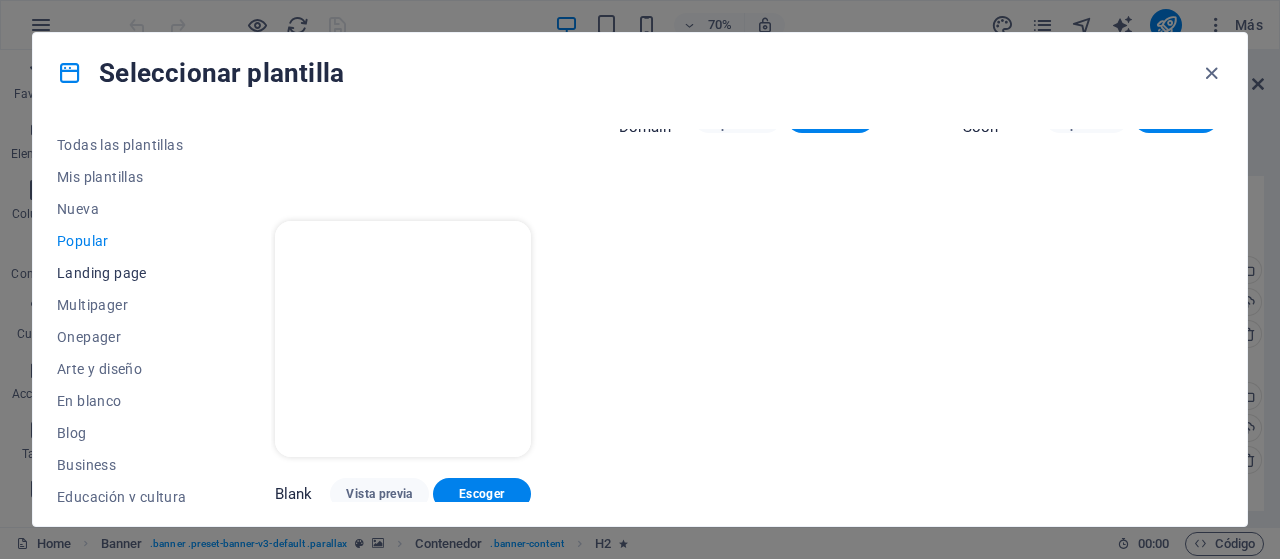 click on "Landing page" at bounding box center (122, 273) 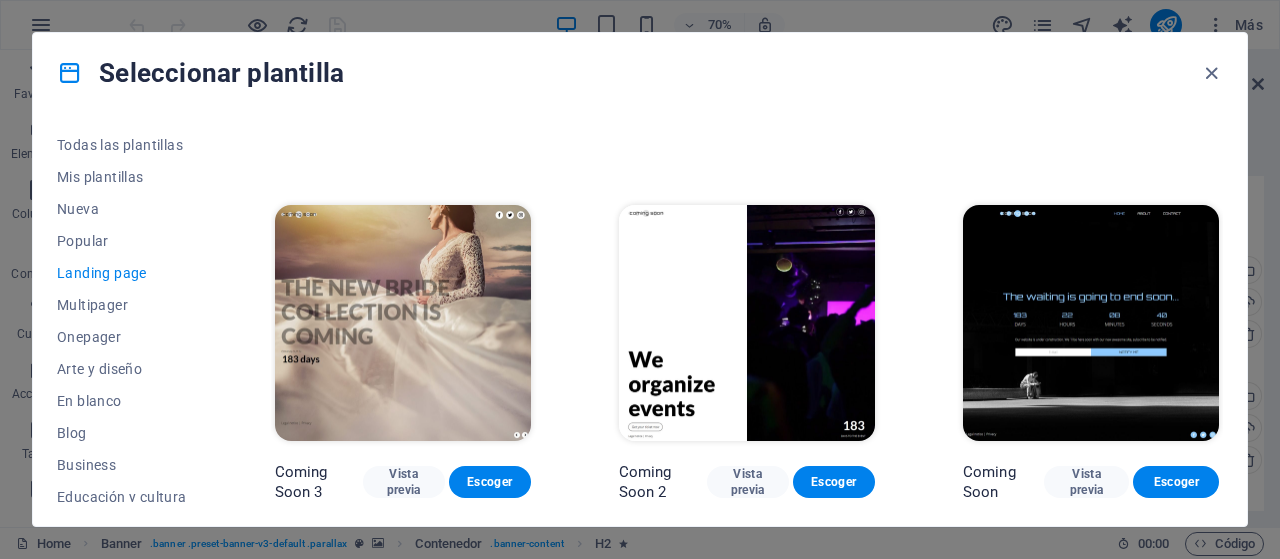 scroll, scrollTop: 2936, scrollLeft: 0, axis: vertical 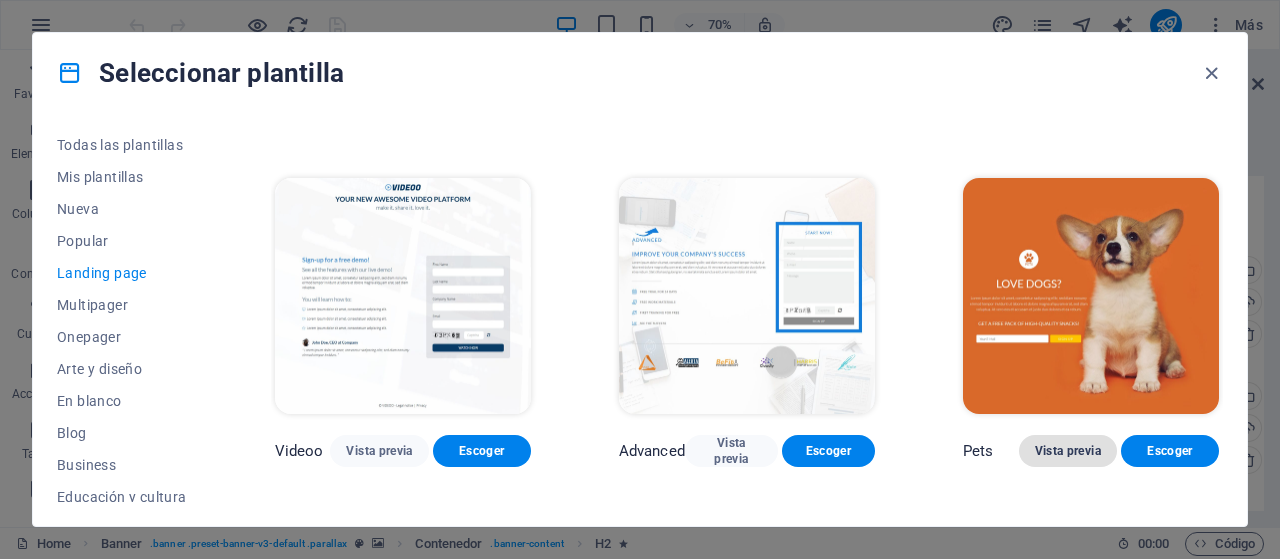 click on "Vista previa" at bounding box center (1068, 451) 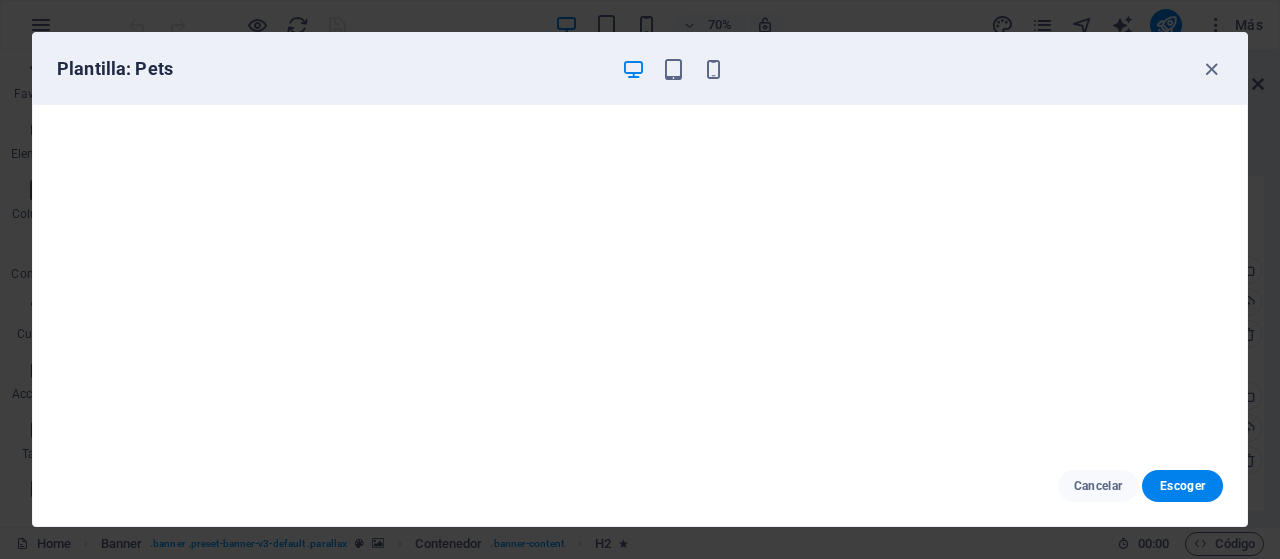 scroll, scrollTop: 4, scrollLeft: 0, axis: vertical 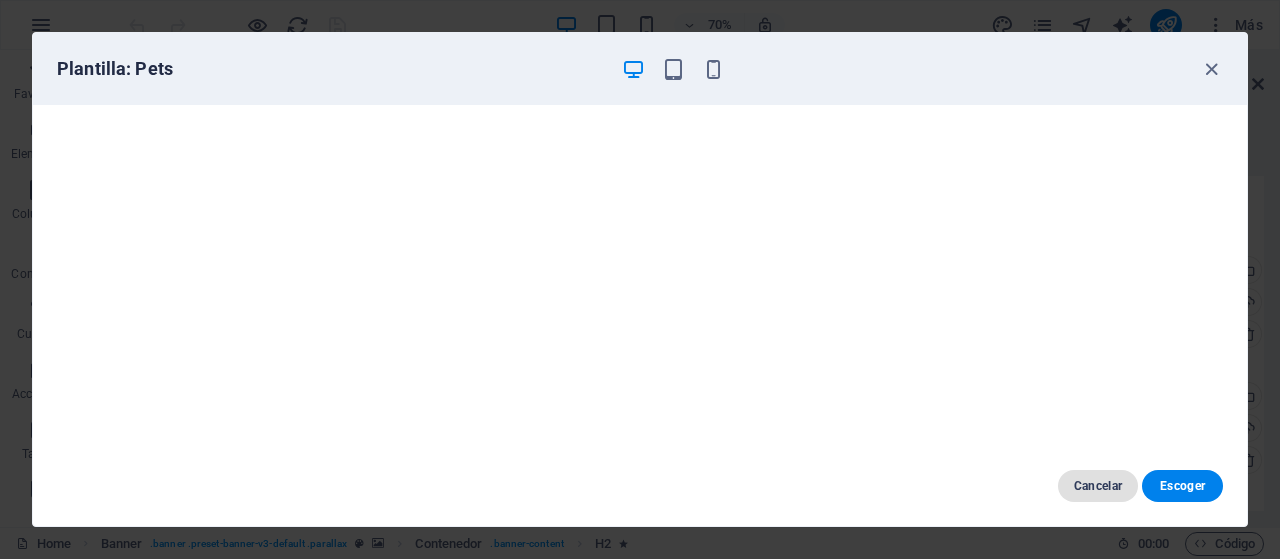 click on "Cancelar" at bounding box center (1098, 486) 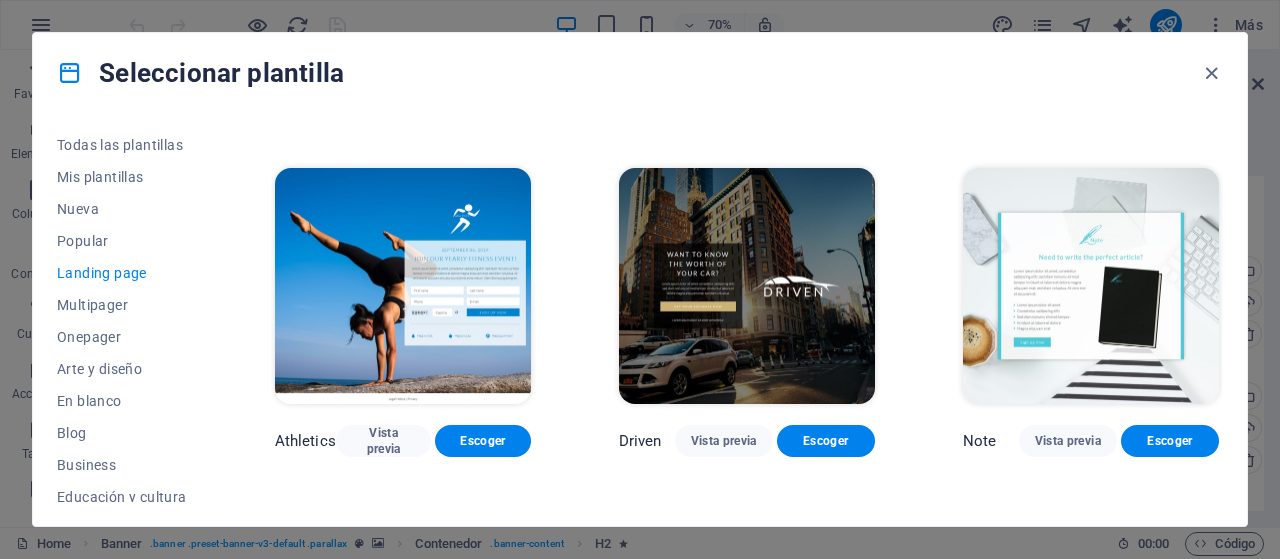 scroll, scrollTop: 1085, scrollLeft: 0, axis: vertical 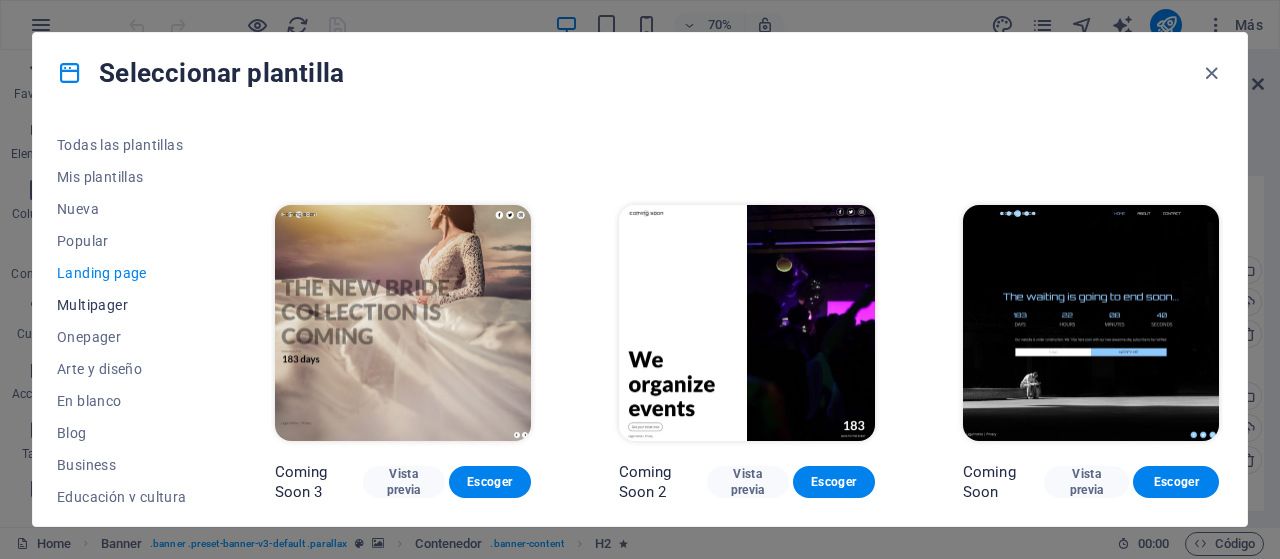 click on "Multipager" at bounding box center [122, 305] 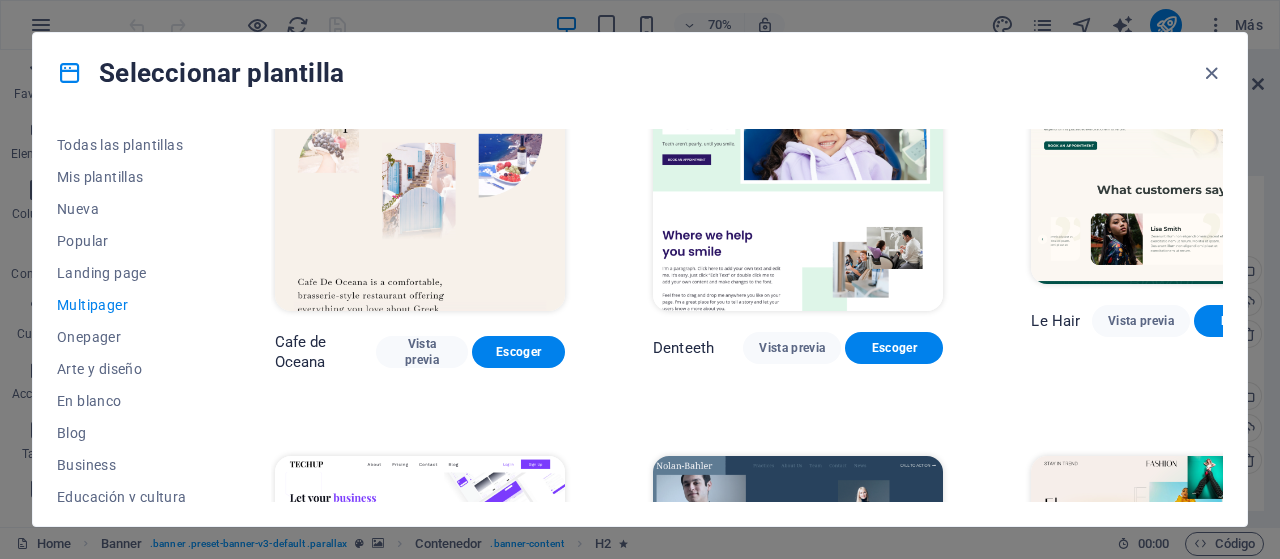 scroll, scrollTop: 2939, scrollLeft: 0, axis: vertical 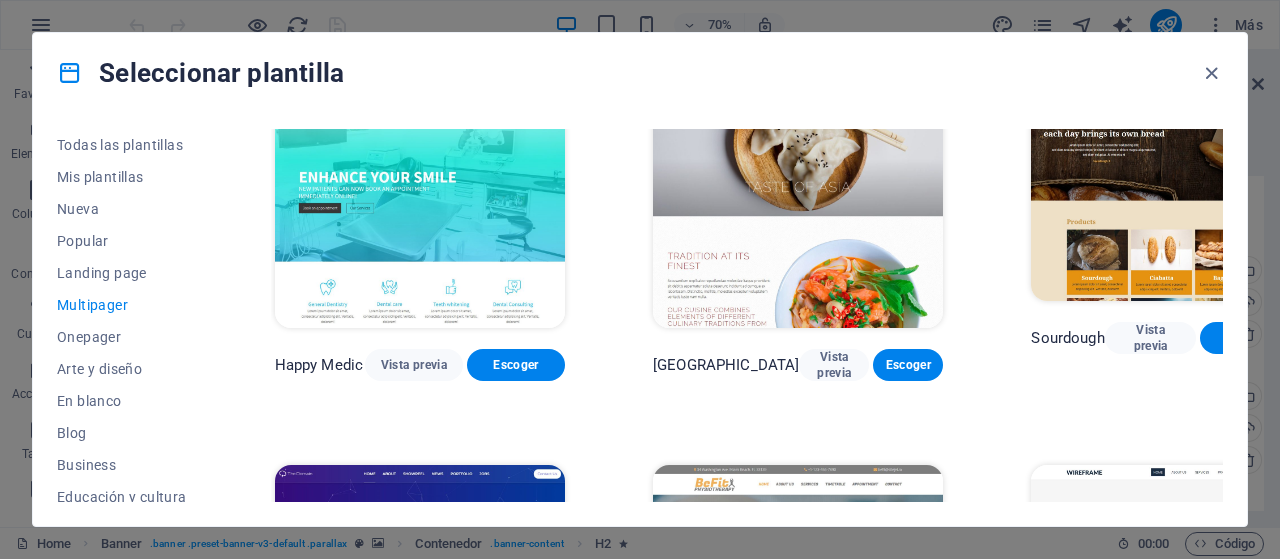 click on "Vista previa" at bounding box center (820, 774) 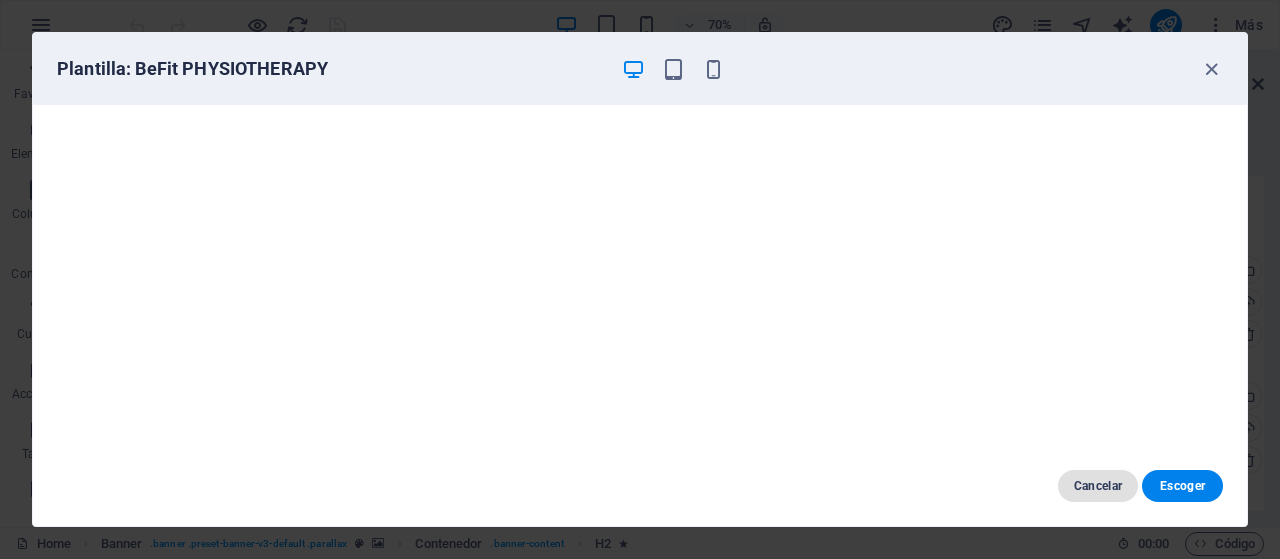 click on "Cancelar" at bounding box center (1098, 486) 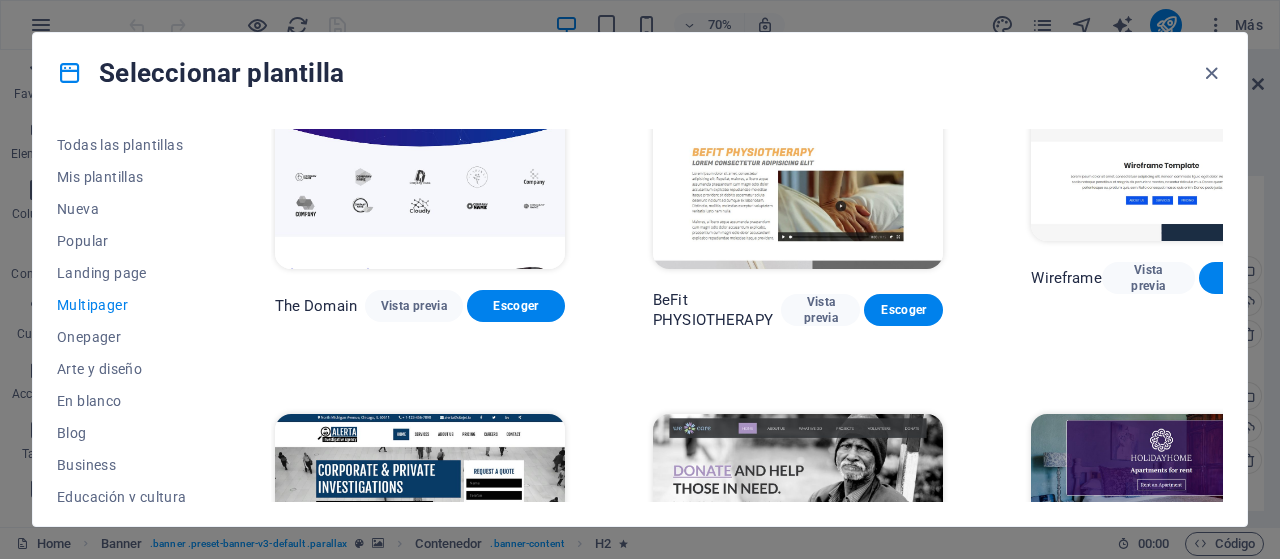 scroll, scrollTop: 5351, scrollLeft: 0, axis: vertical 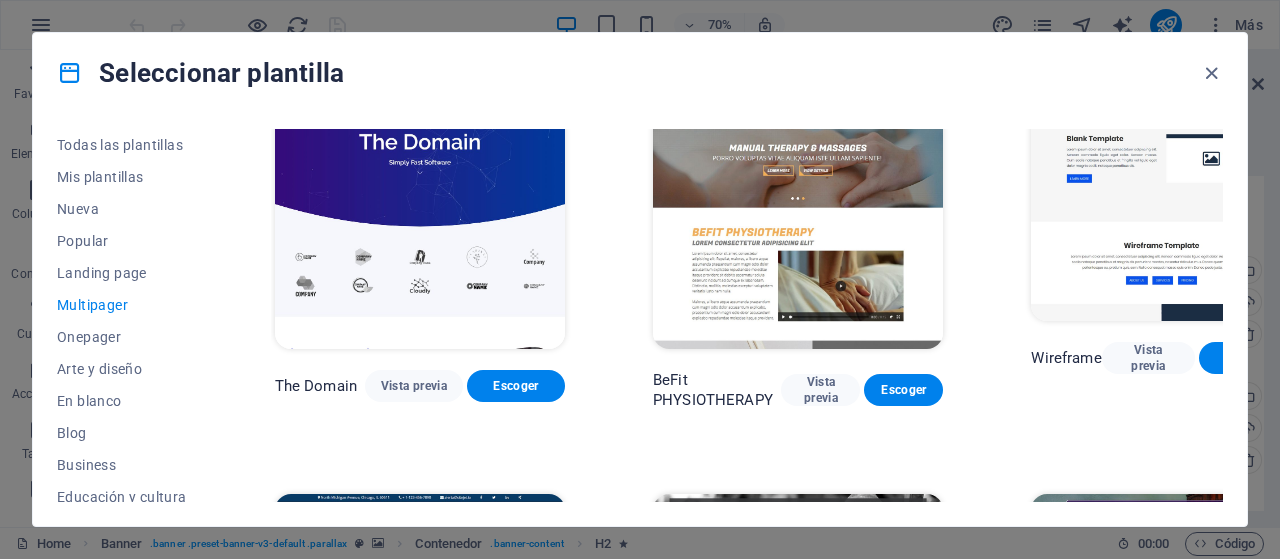 click on "Vista previa" at bounding box center (792, 798) 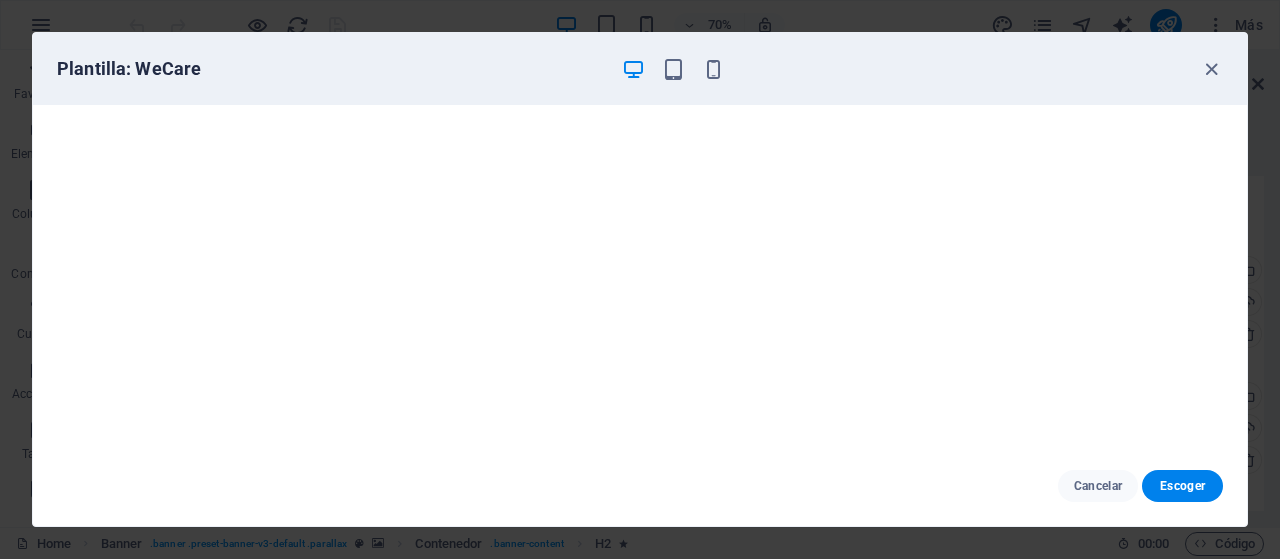 scroll, scrollTop: 0, scrollLeft: 0, axis: both 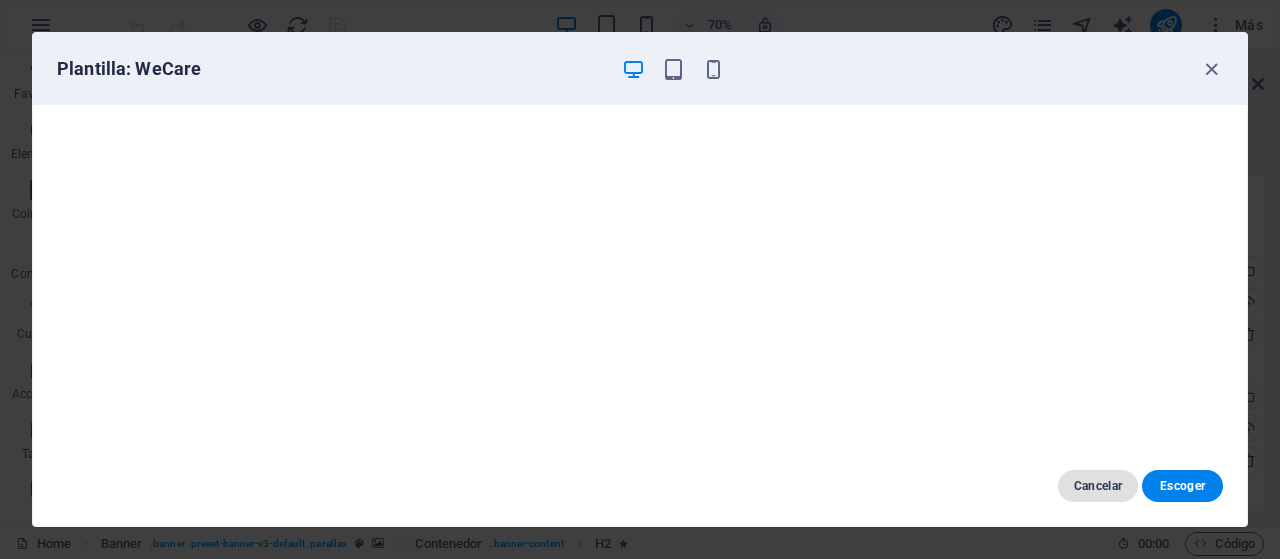 click on "Cancelar" at bounding box center (1098, 486) 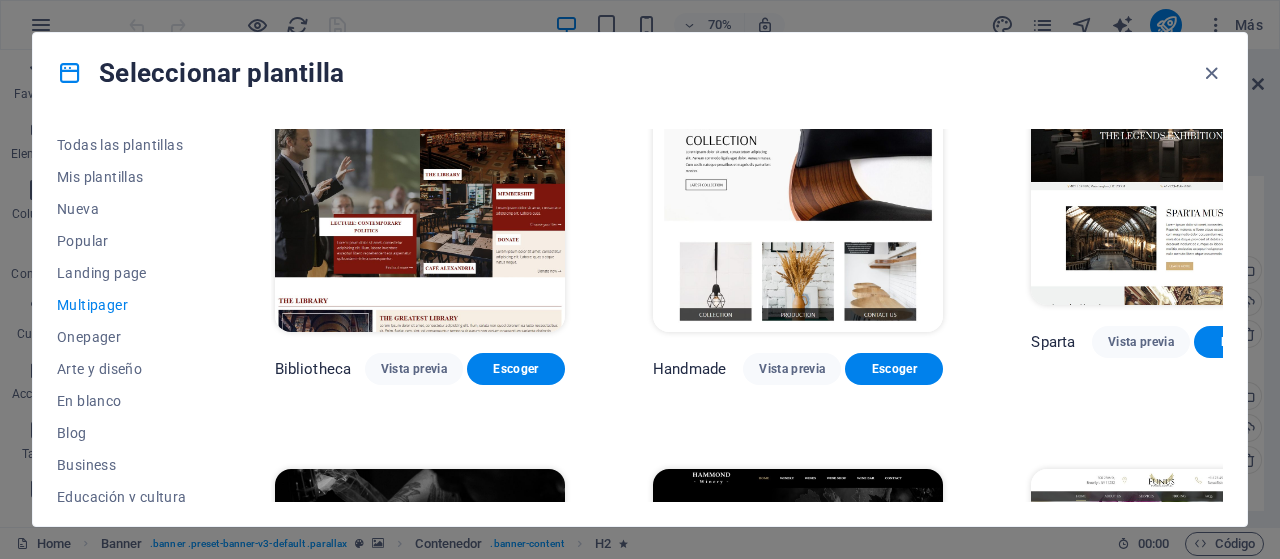 scroll, scrollTop: 6089, scrollLeft: 0, axis: vertical 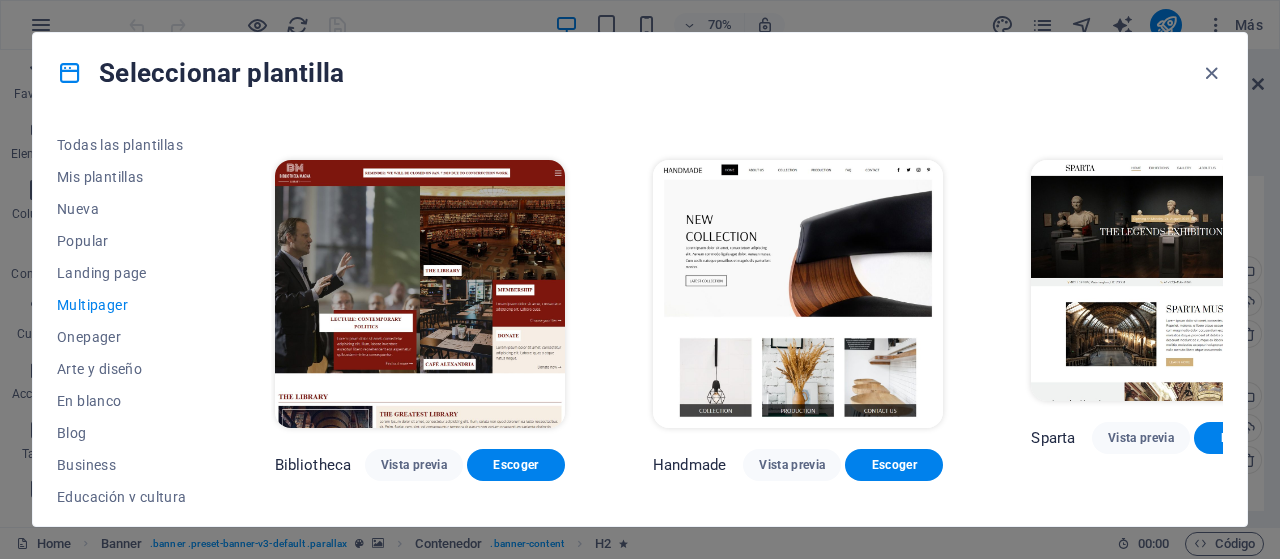 click on "Vista previa" at bounding box center [1141, 842] 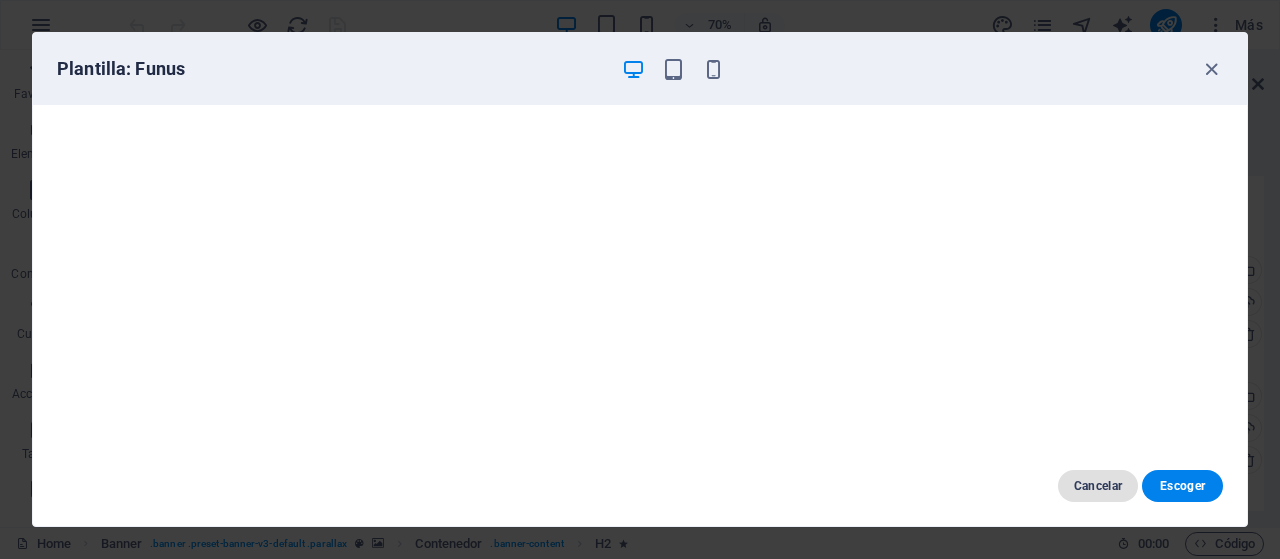 click on "Cancelar" at bounding box center [1098, 486] 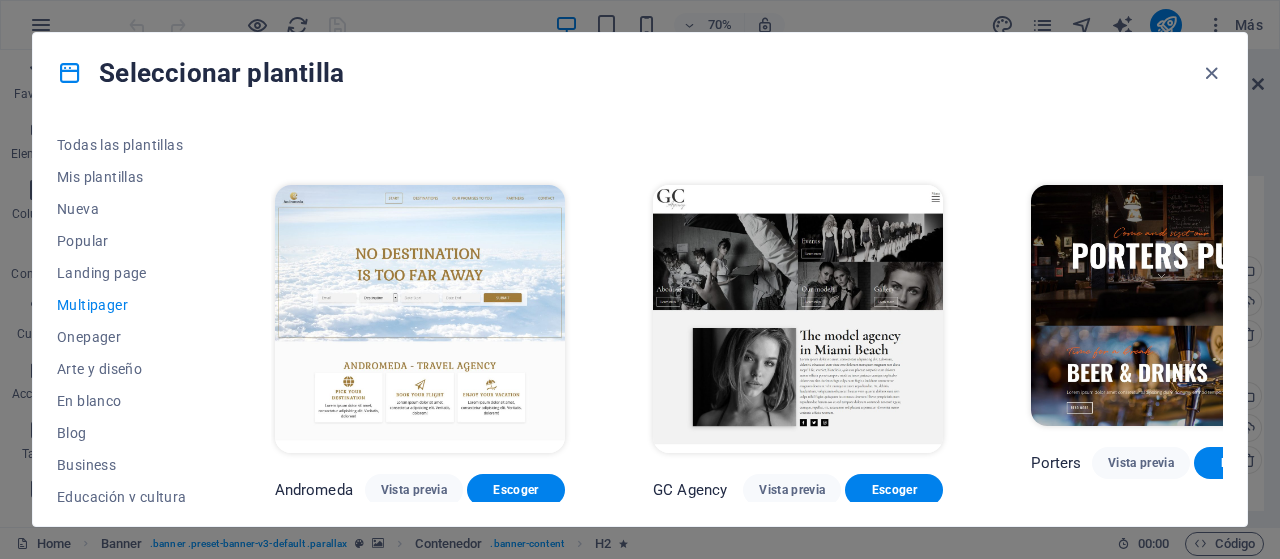 scroll, scrollTop: 6896, scrollLeft: 0, axis: vertical 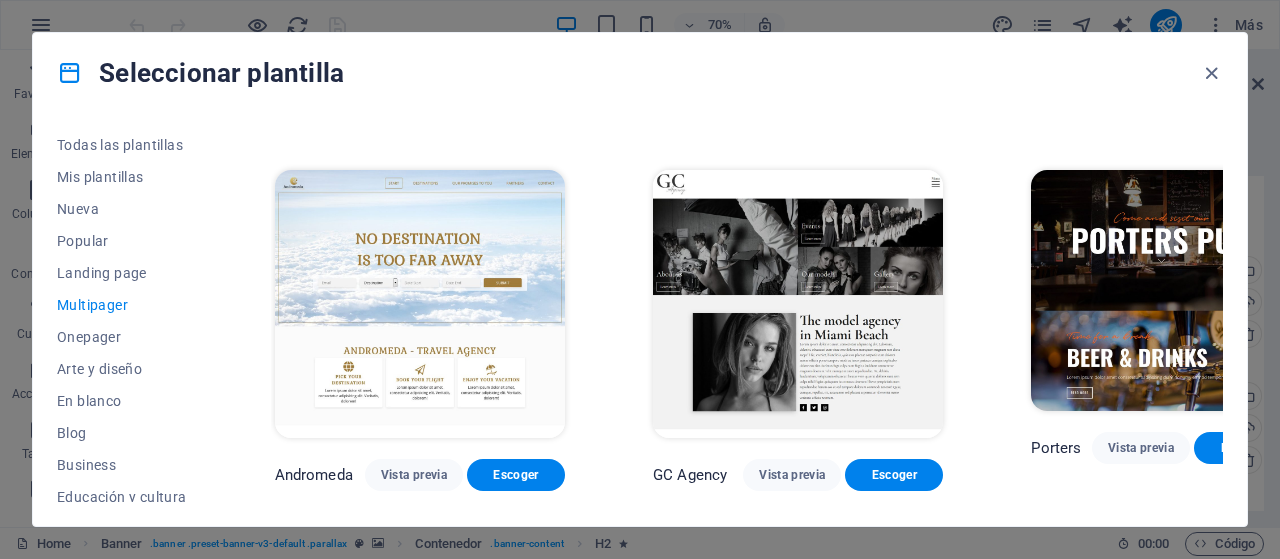 click on "Vista previa" at bounding box center [414, 879] 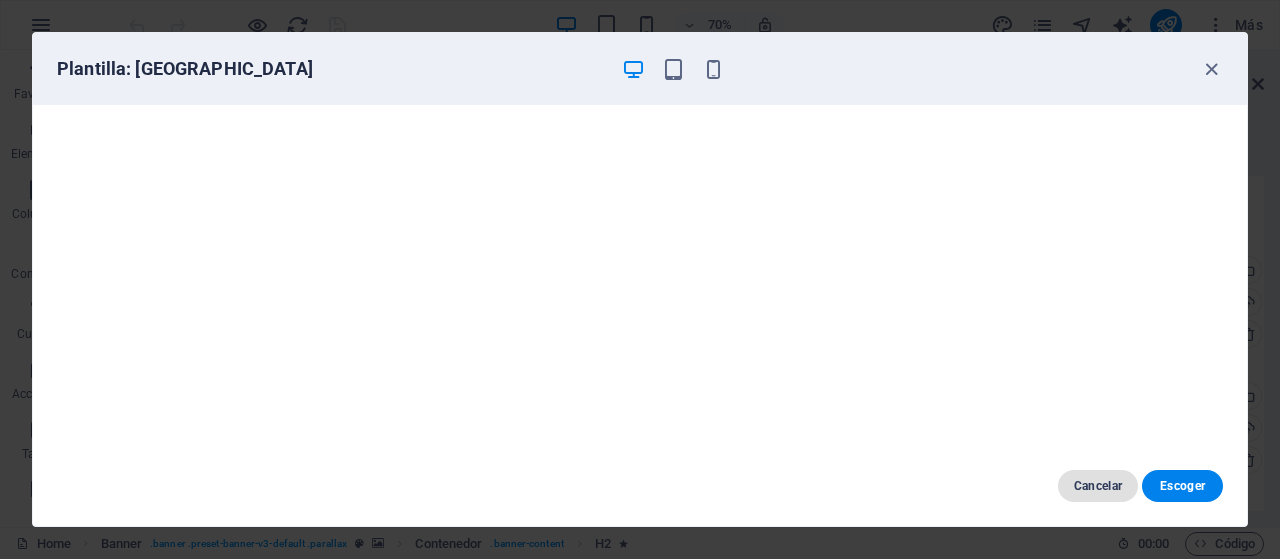 click on "Cancelar" at bounding box center (1098, 486) 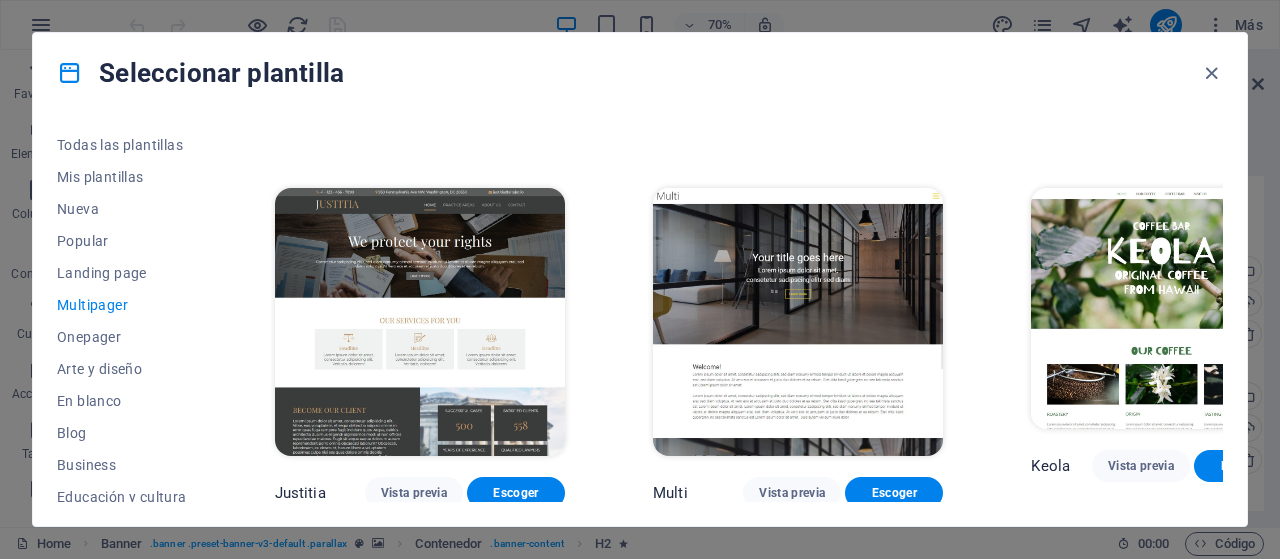 scroll, scrollTop: 7971, scrollLeft: 0, axis: vertical 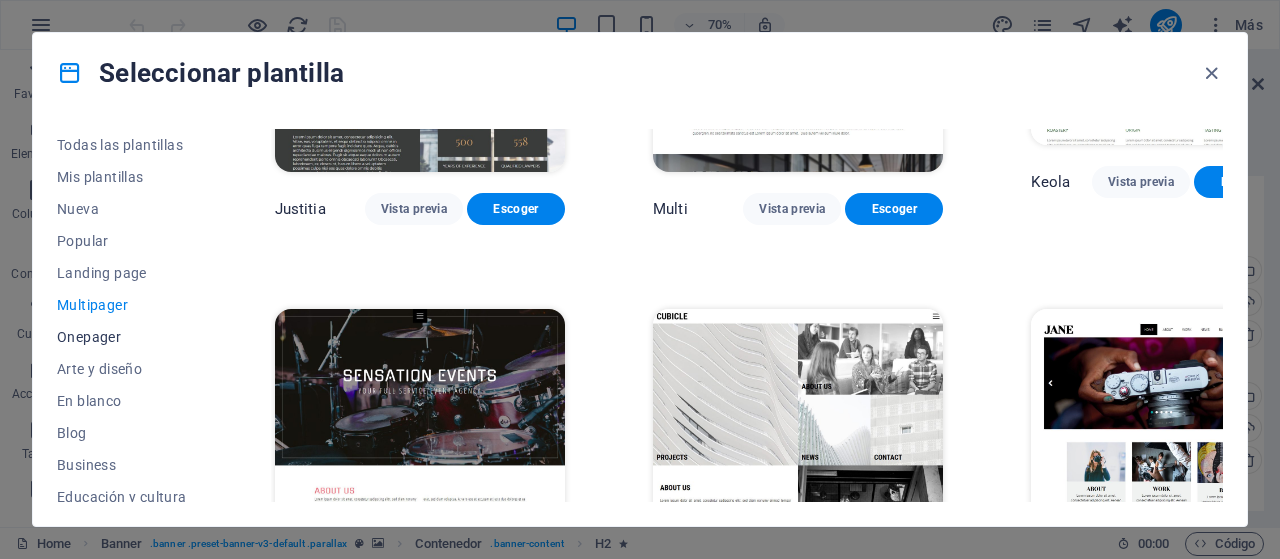 click on "Onepager" at bounding box center (122, 337) 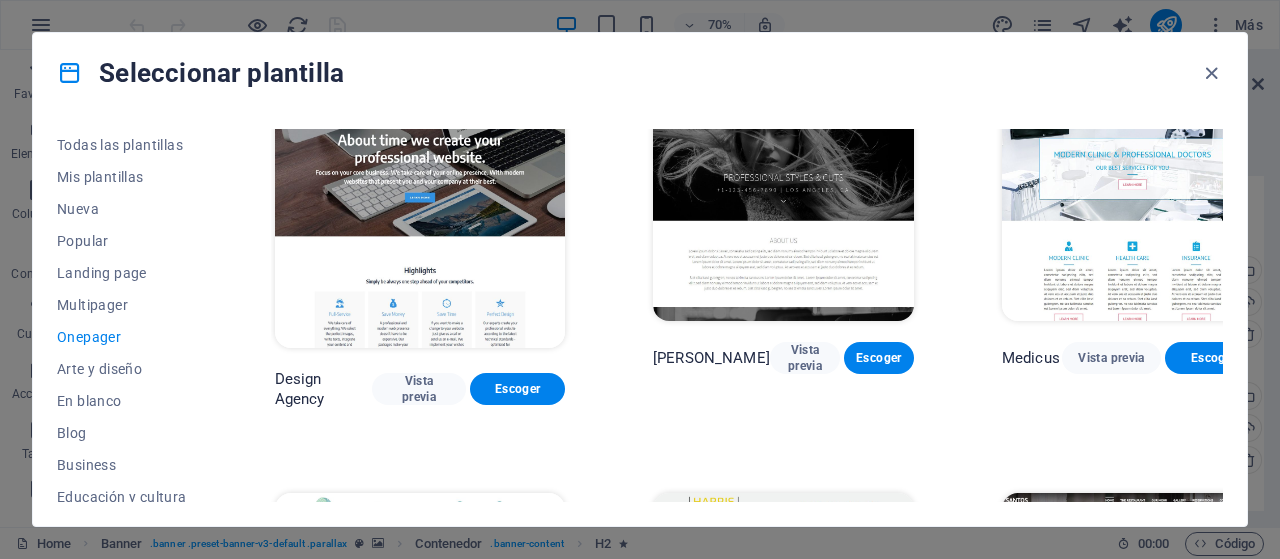 scroll, scrollTop: 8598, scrollLeft: 0, axis: vertical 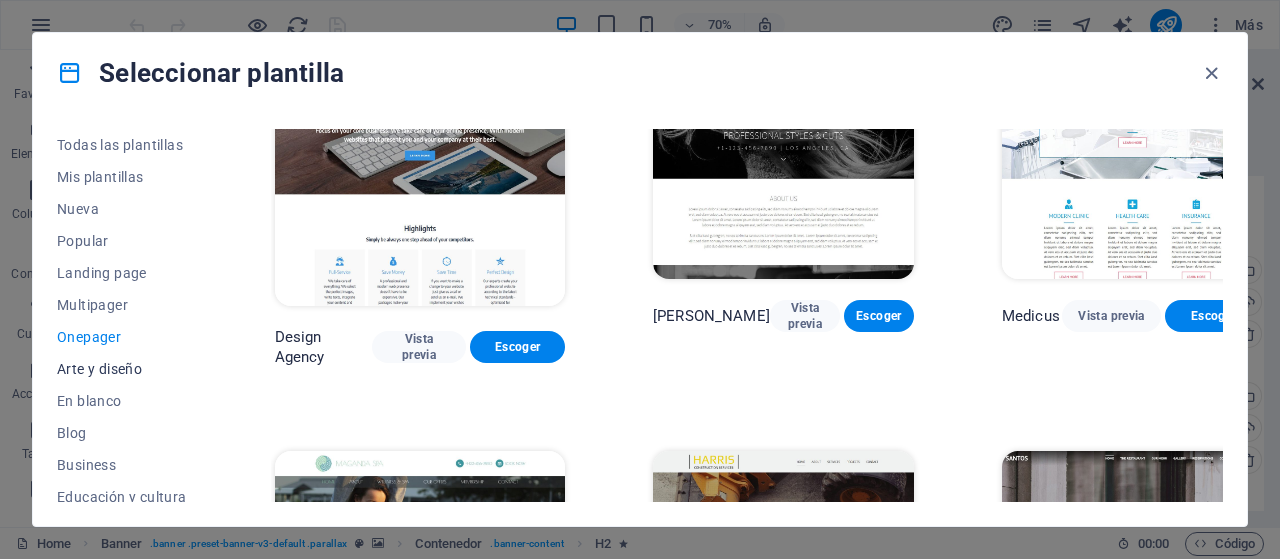 click on "Arte y diseño" at bounding box center [122, 369] 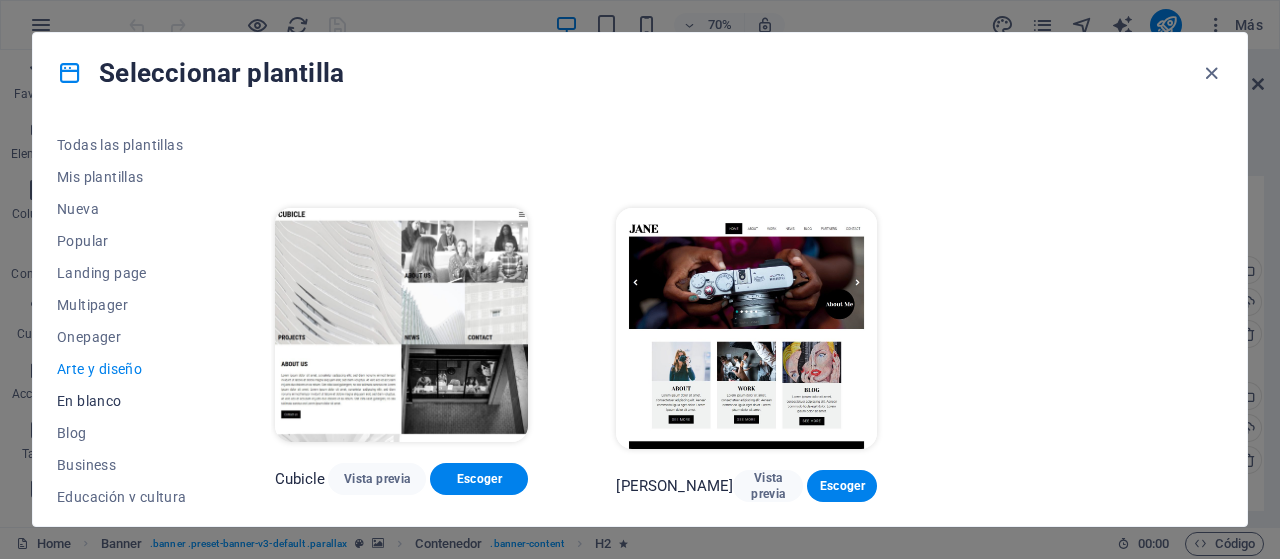 click on "En blanco" at bounding box center [122, 401] 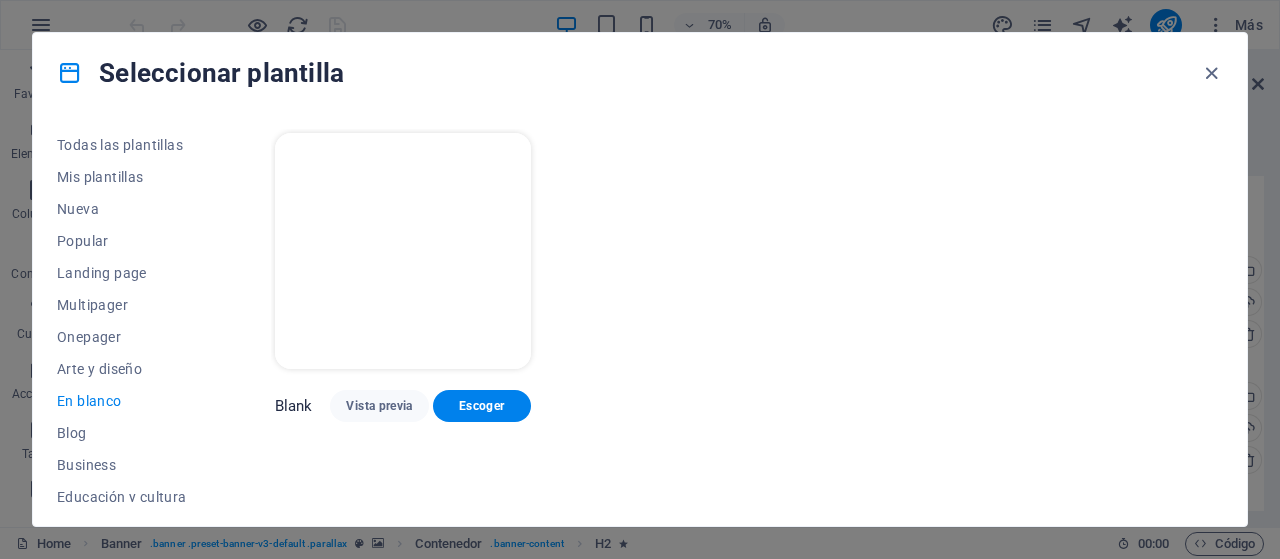 scroll, scrollTop: 0, scrollLeft: 0, axis: both 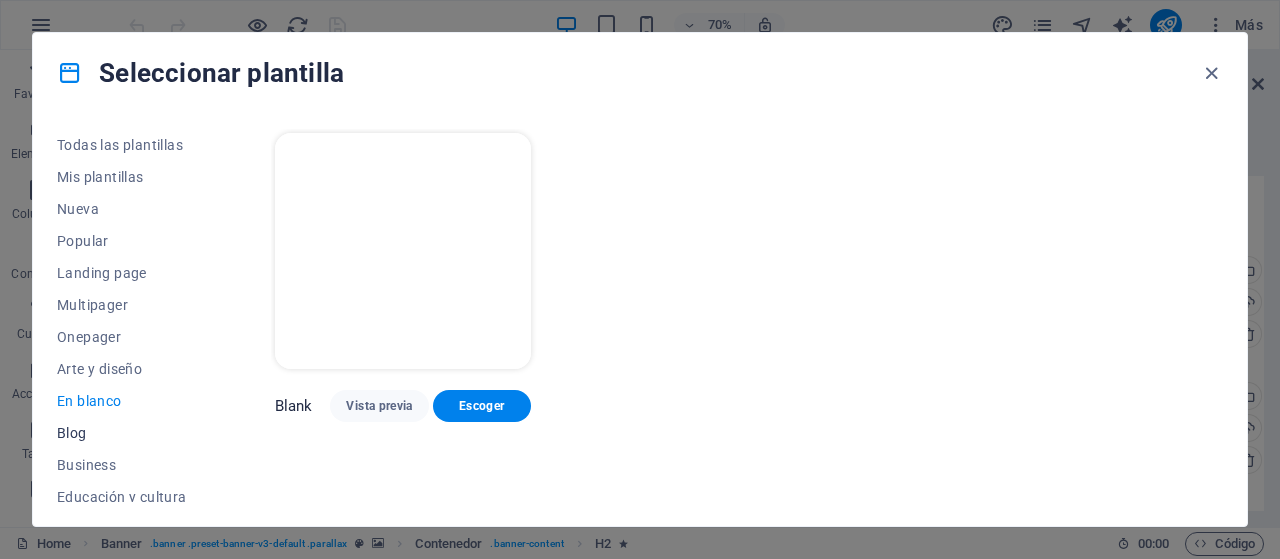 click on "Blog" at bounding box center (122, 433) 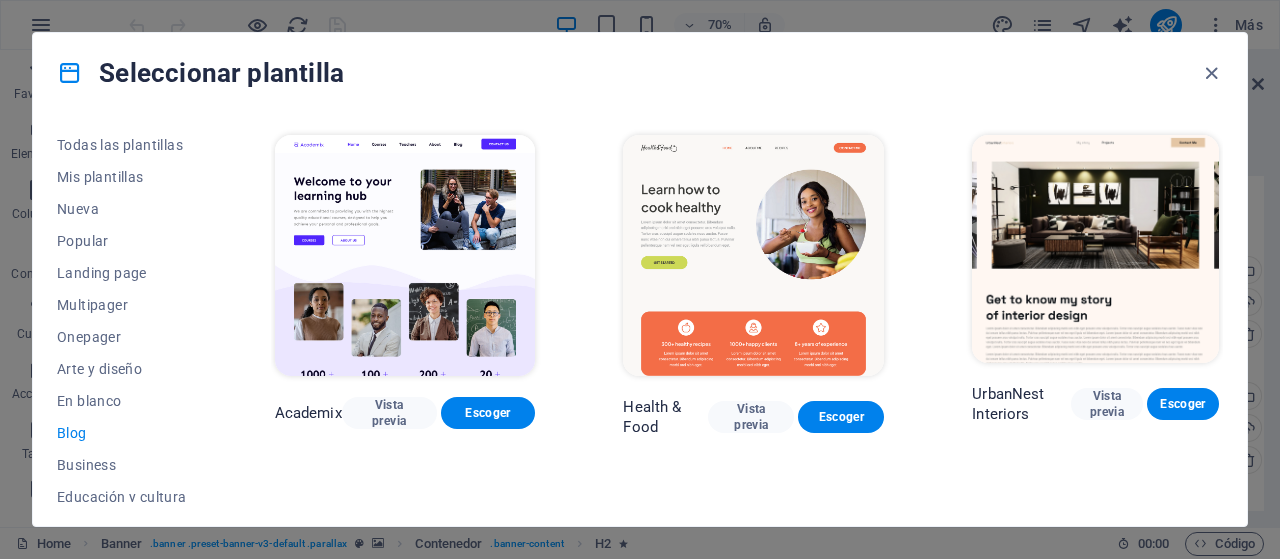 scroll, scrollTop: 384, scrollLeft: 0, axis: vertical 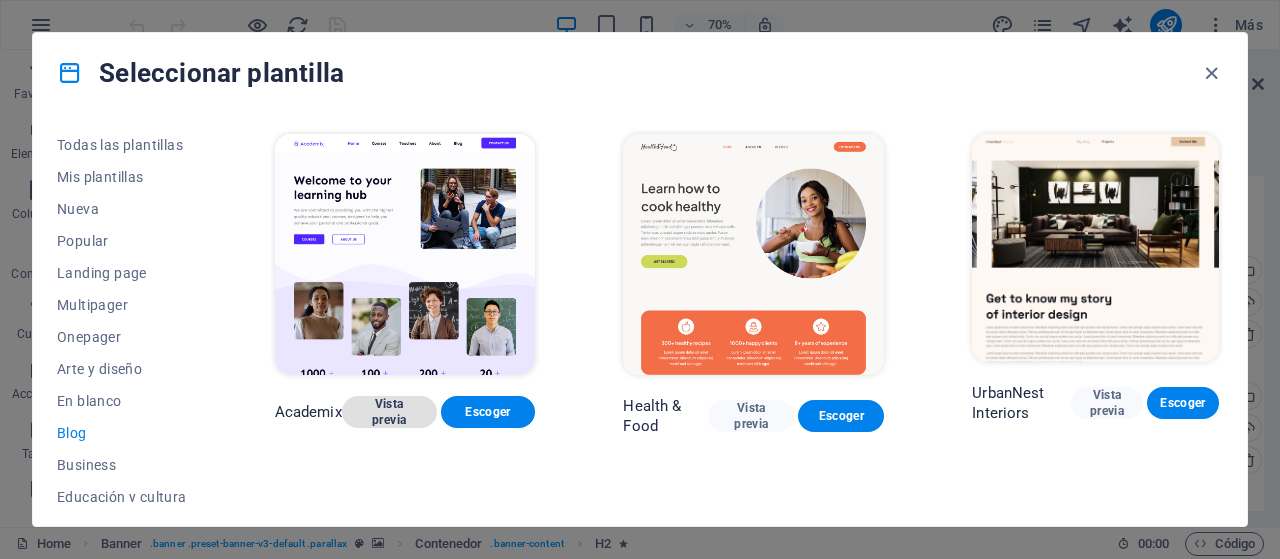 click on "Vista previa" at bounding box center (389, 412) 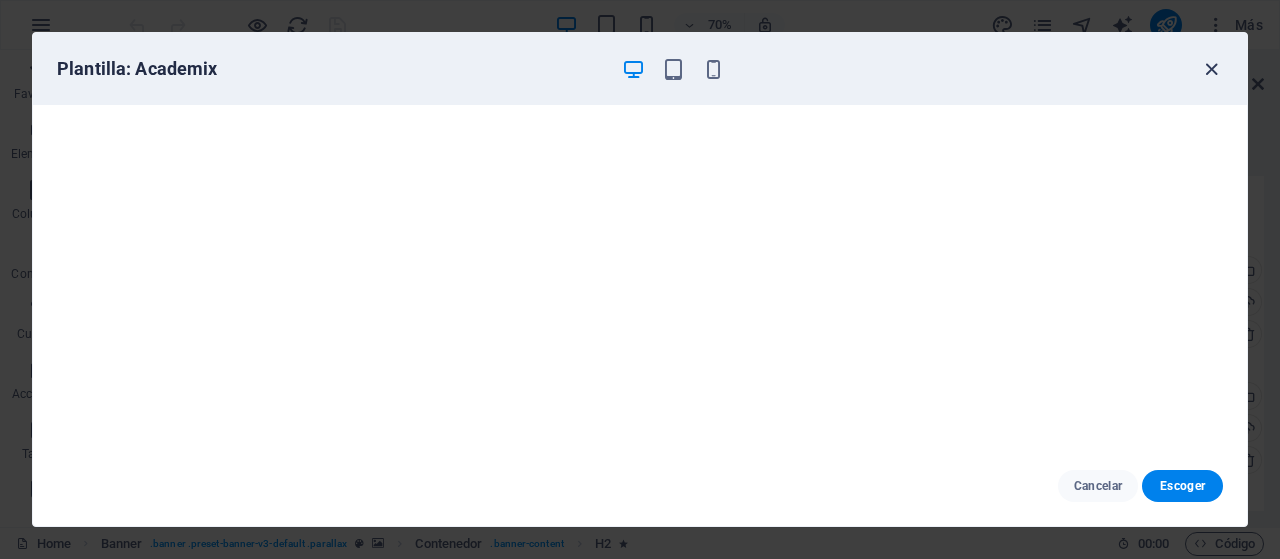 click at bounding box center (1211, 69) 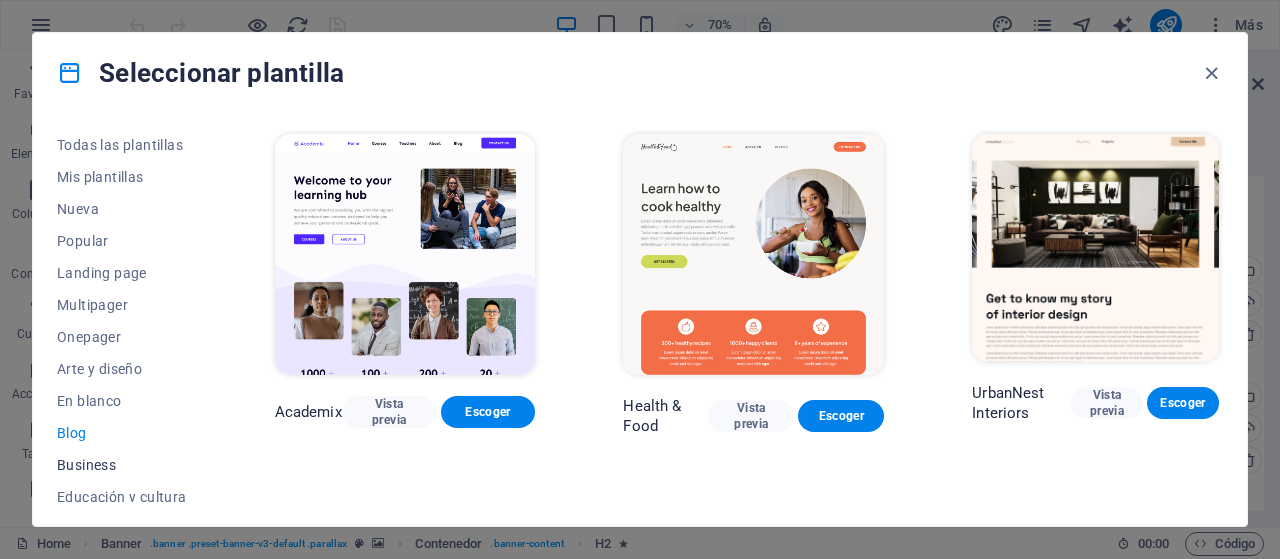 click on "Business" at bounding box center (122, 465) 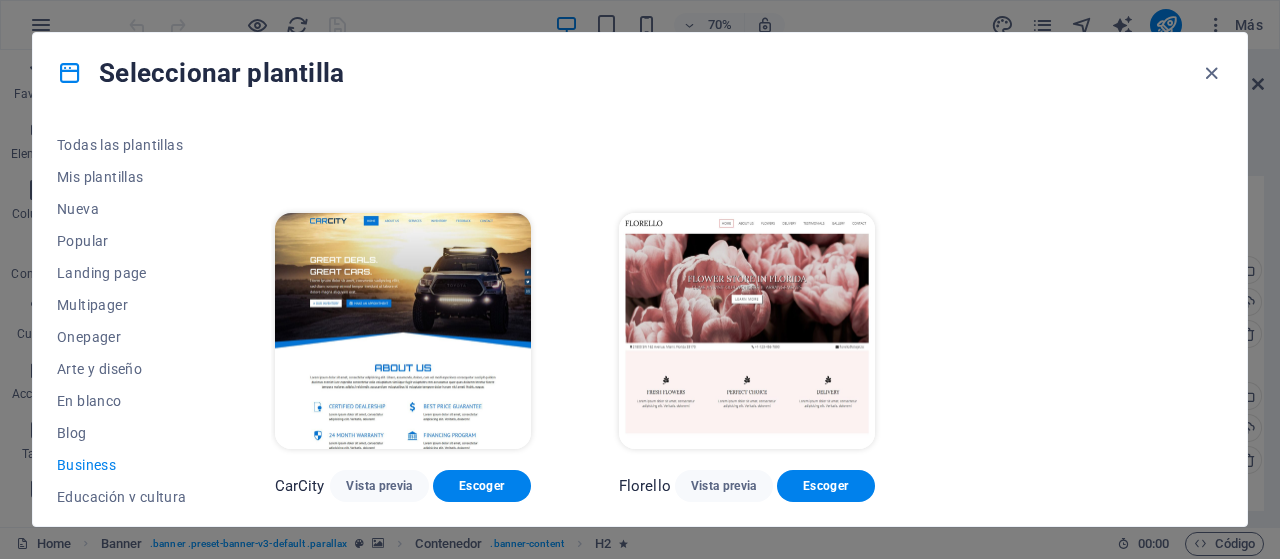 scroll, scrollTop: 299, scrollLeft: 0, axis: vertical 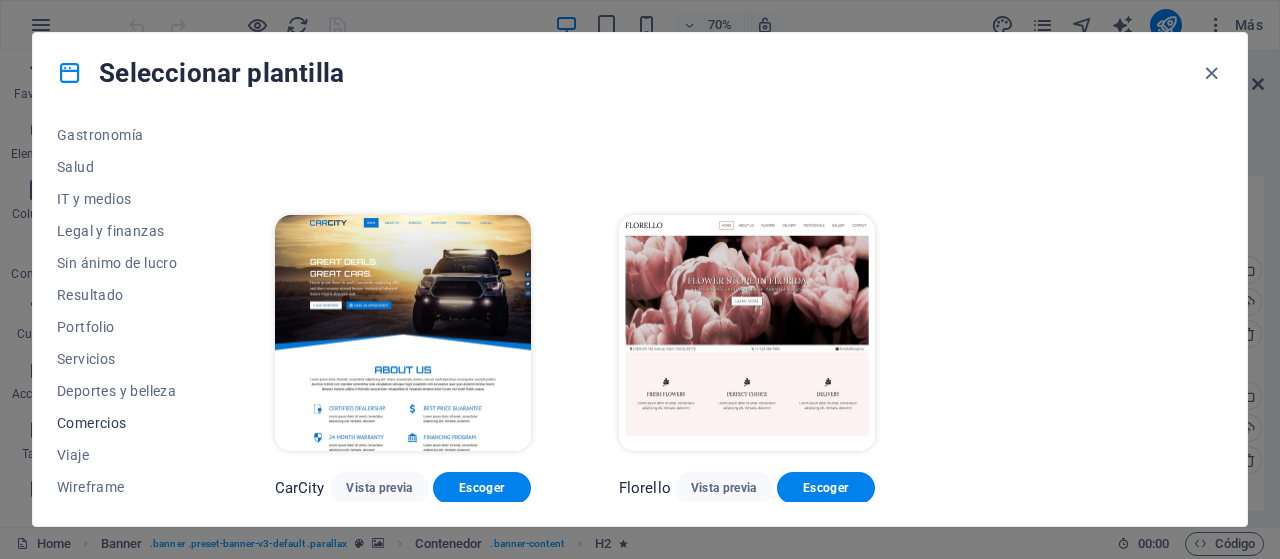 click on "Comercios" at bounding box center [122, 423] 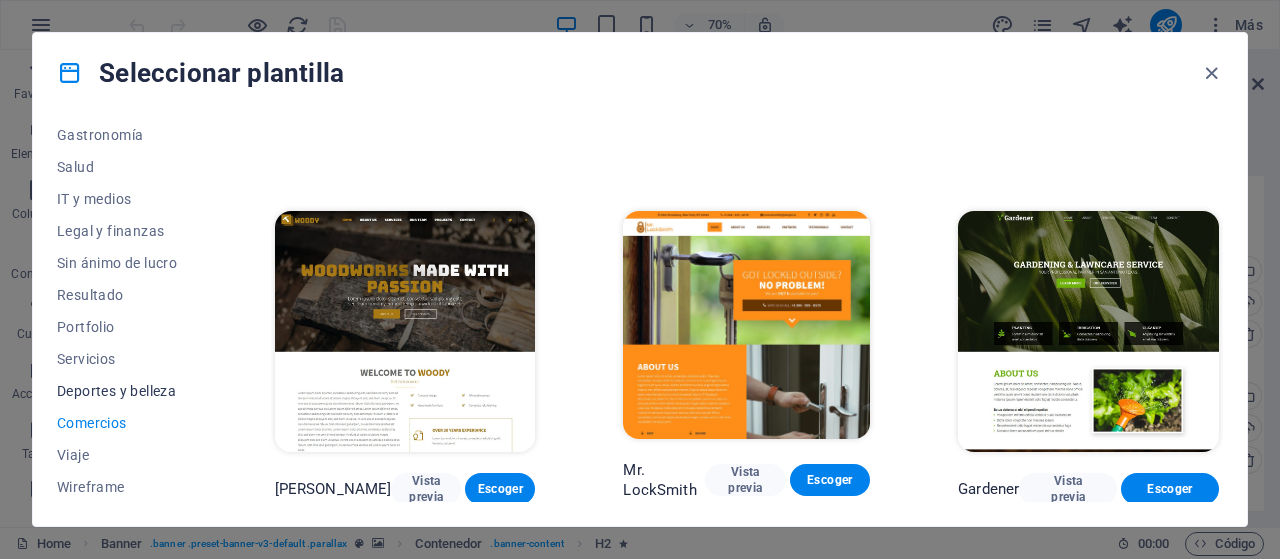 click on "Deportes y belleza" at bounding box center (122, 391) 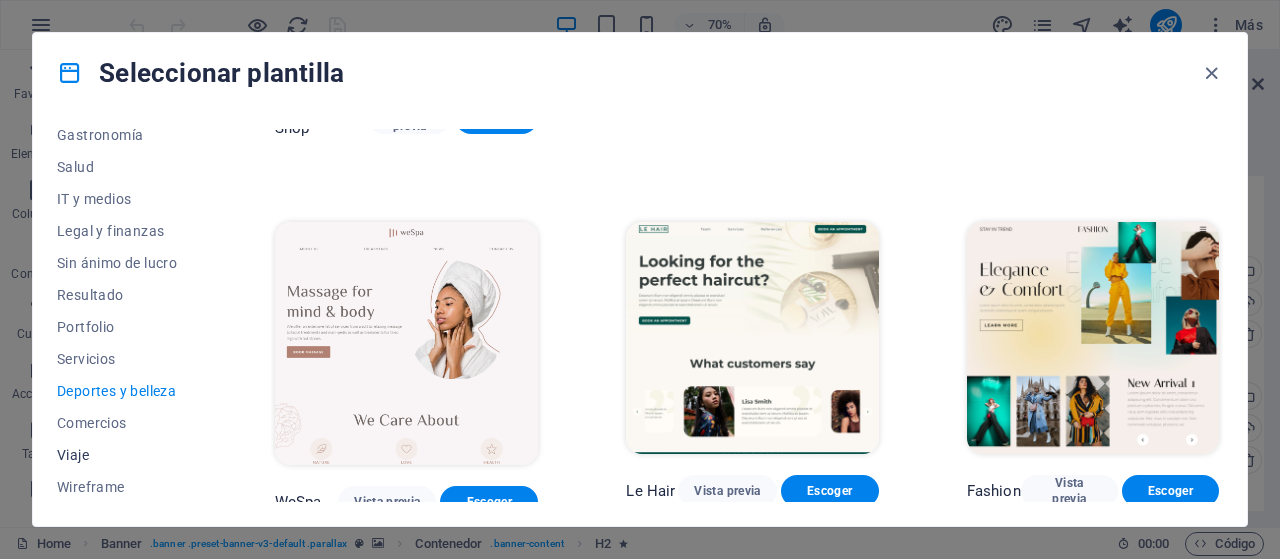 click on "Viaje" at bounding box center [122, 455] 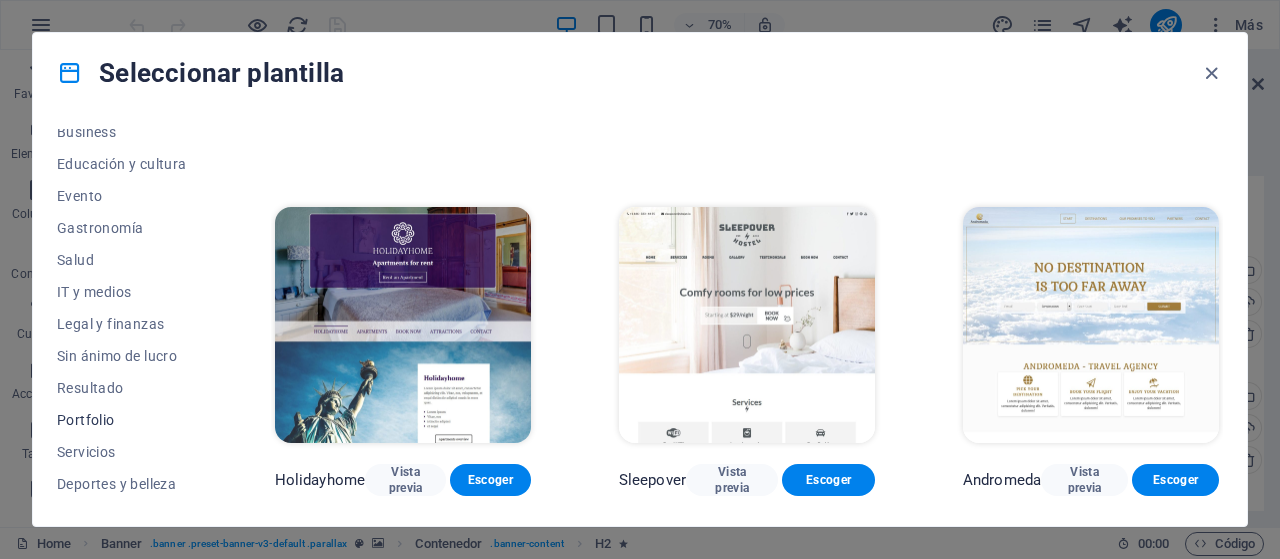 scroll, scrollTop: 330, scrollLeft: 0, axis: vertical 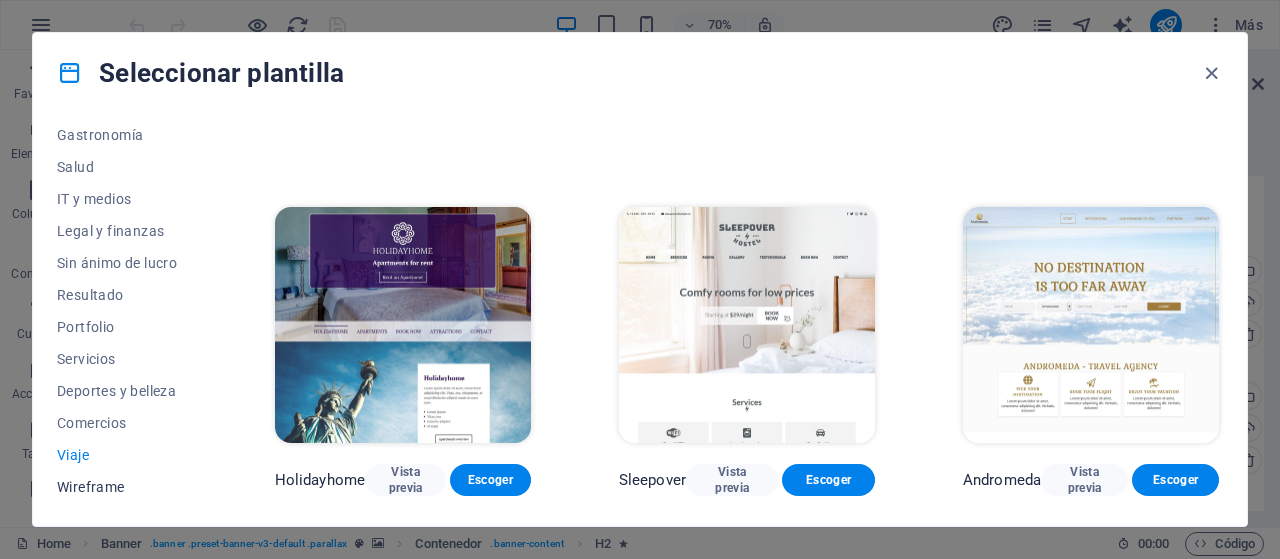 click on "Wireframe" at bounding box center (122, 487) 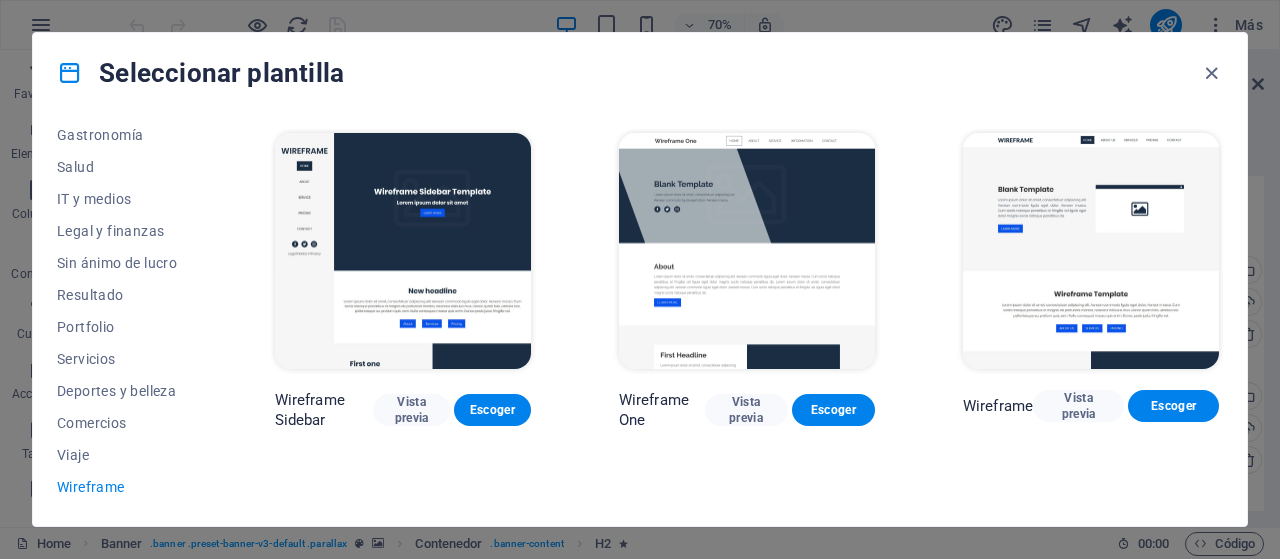 scroll, scrollTop: 0, scrollLeft: 0, axis: both 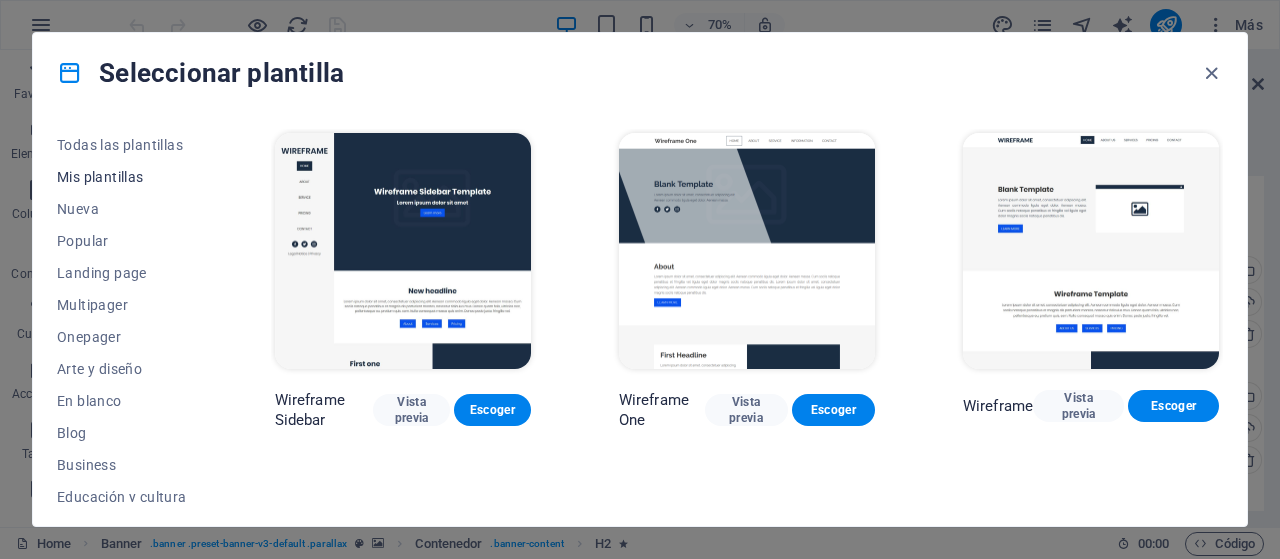 click on "Mis plantillas" at bounding box center (122, 177) 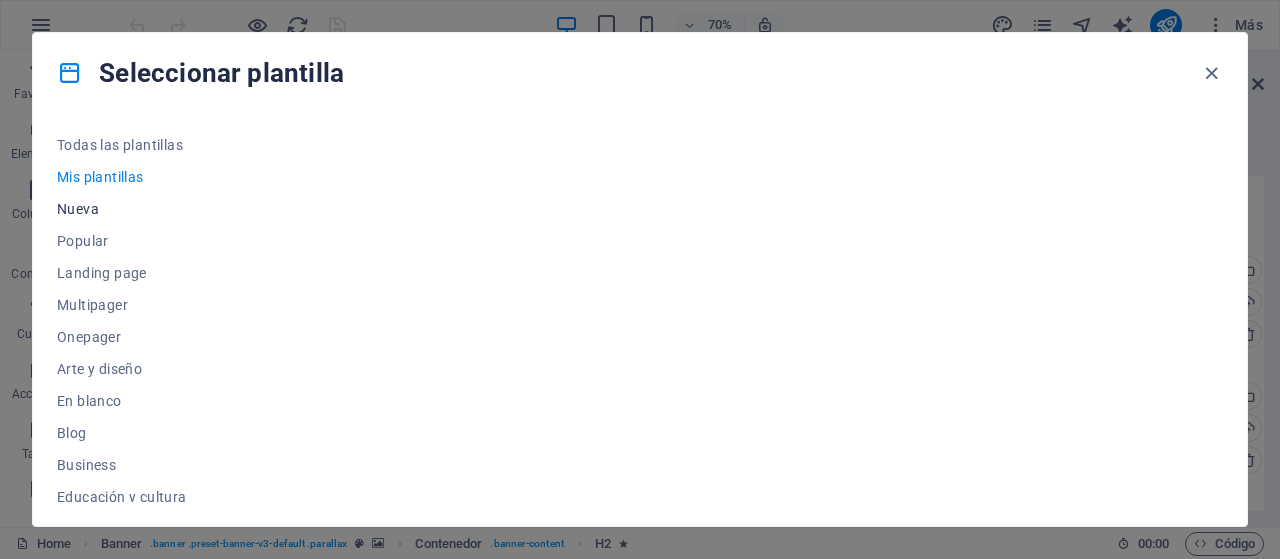click on "Nueva" at bounding box center [122, 209] 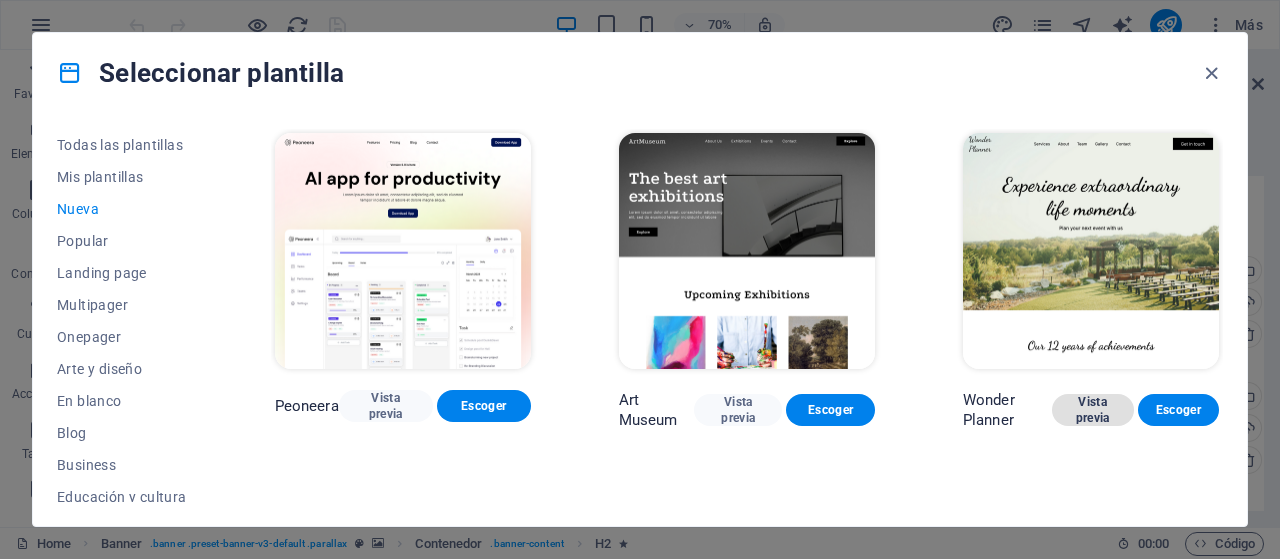 click on "Vista previa" at bounding box center [1092, 410] 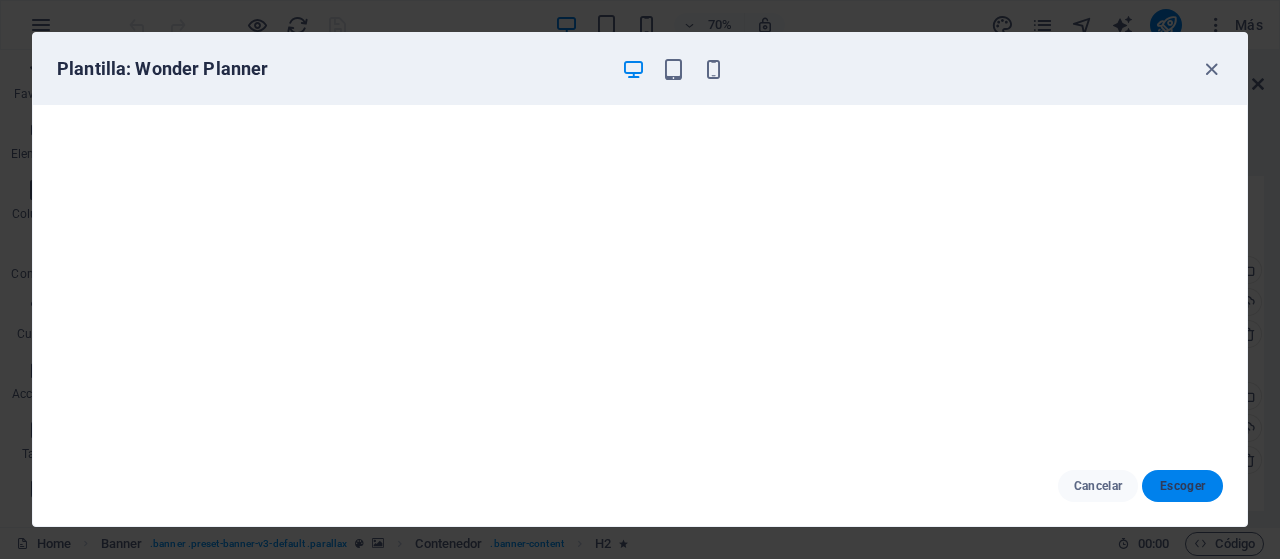 click on "Escoger" at bounding box center [1182, 486] 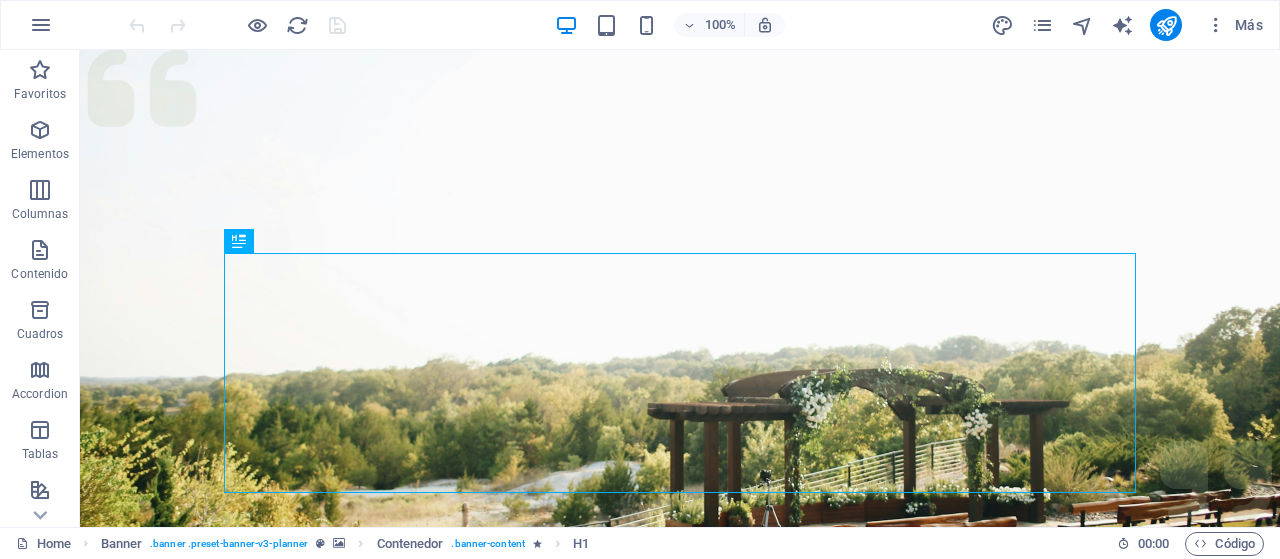 scroll, scrollTop: 0, scrollLeft: 0, axis: both 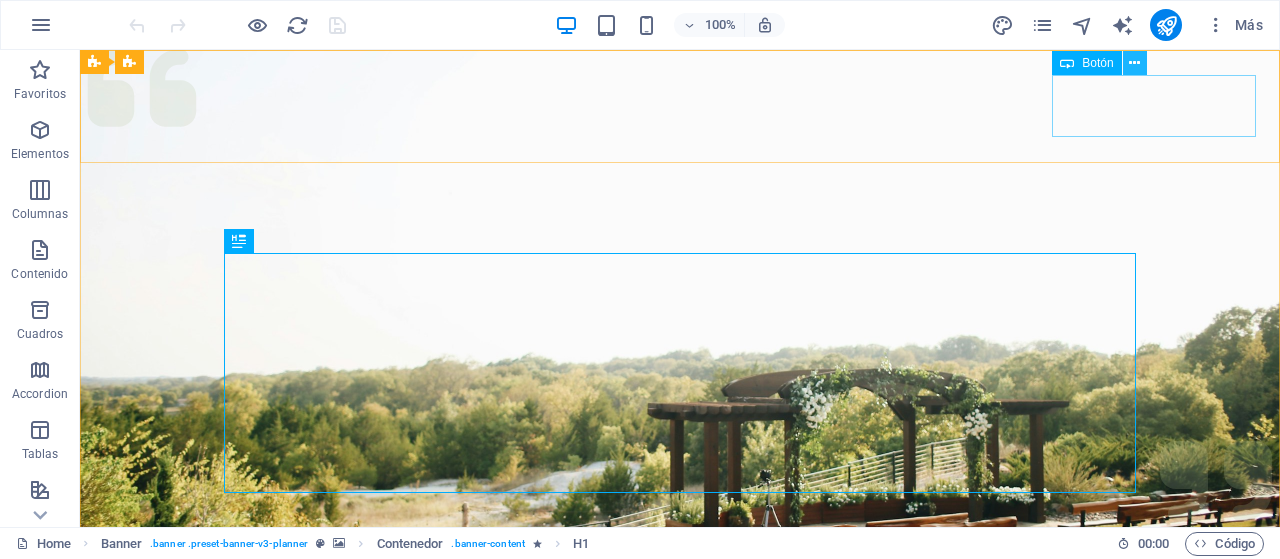 click at bounding box center (1134, 63) 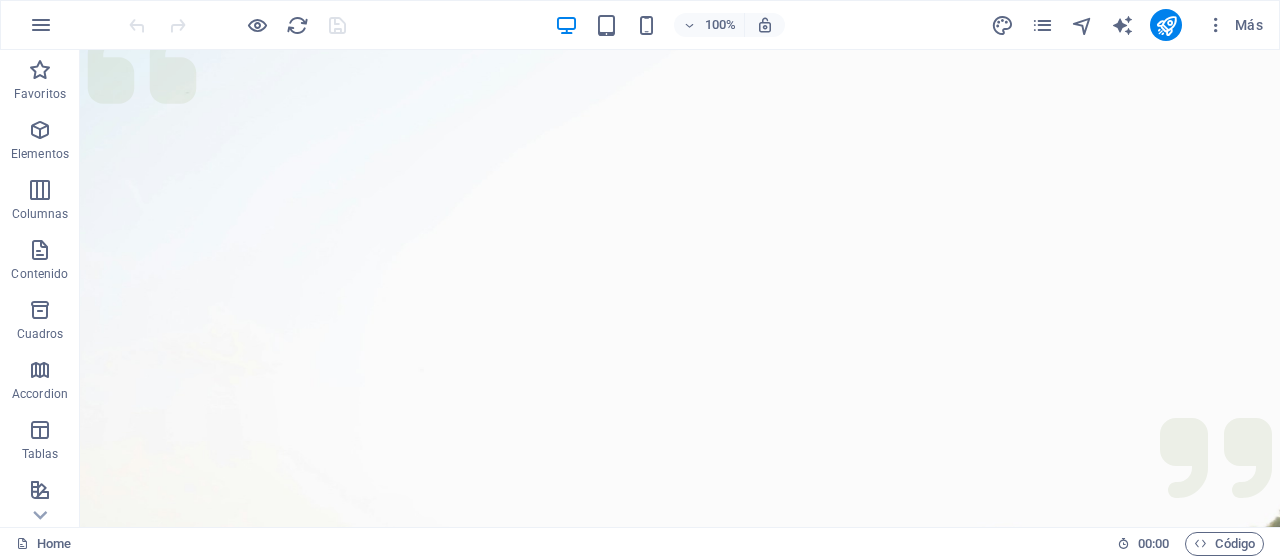 scroll, scrollTop: 0, scrollLeft: 0, axis: both 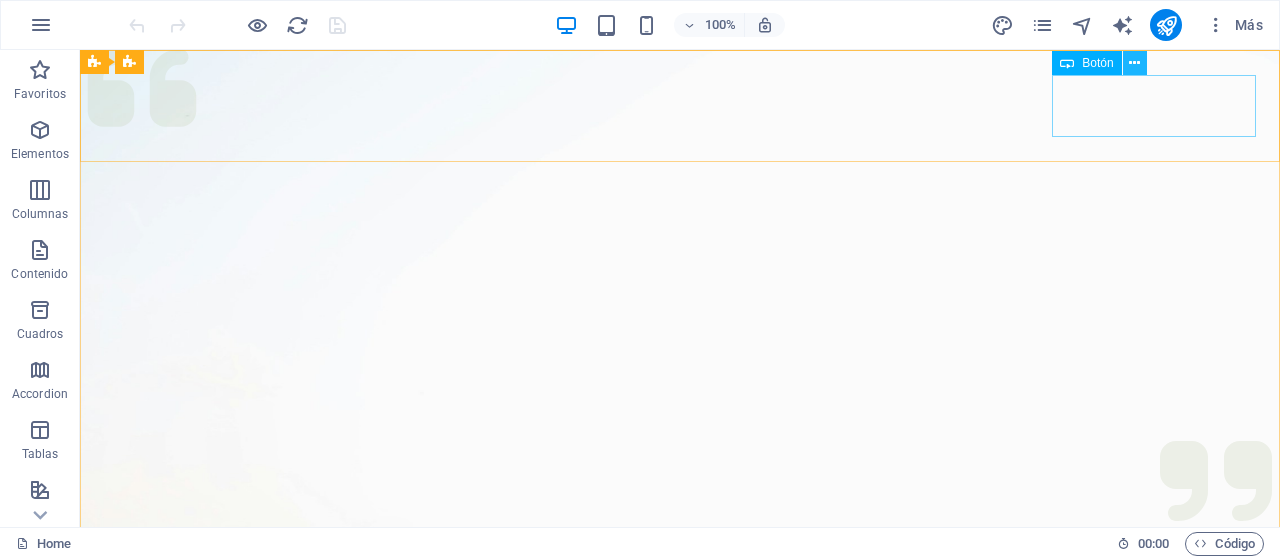 click at bounding box center [1135, 63] 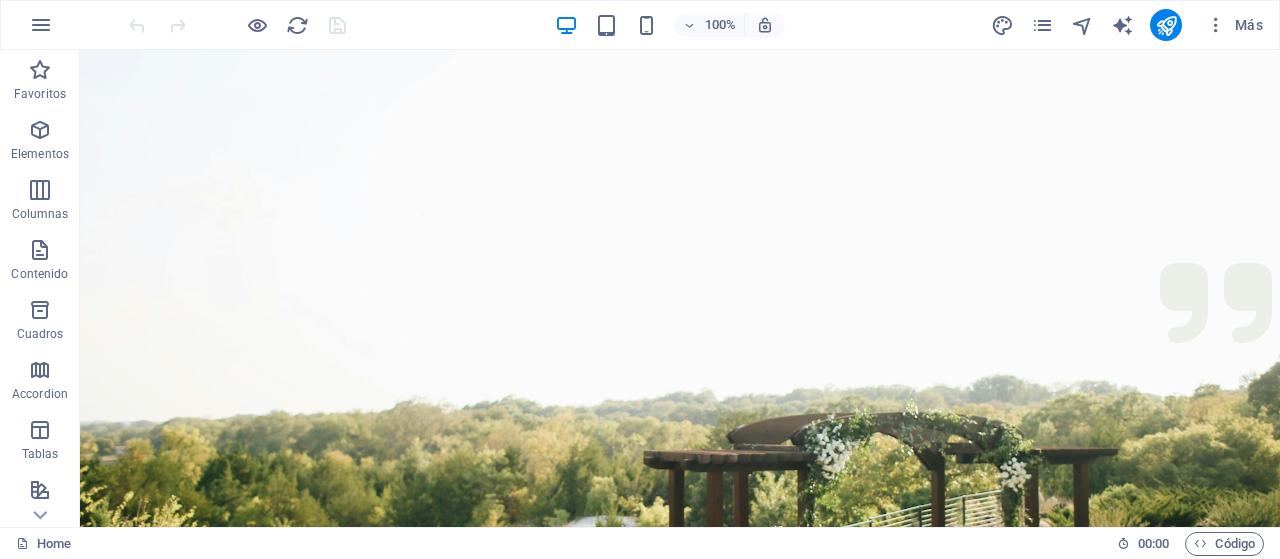 scroll, scrollTop: 0, scrollLeft: 0, axis: both 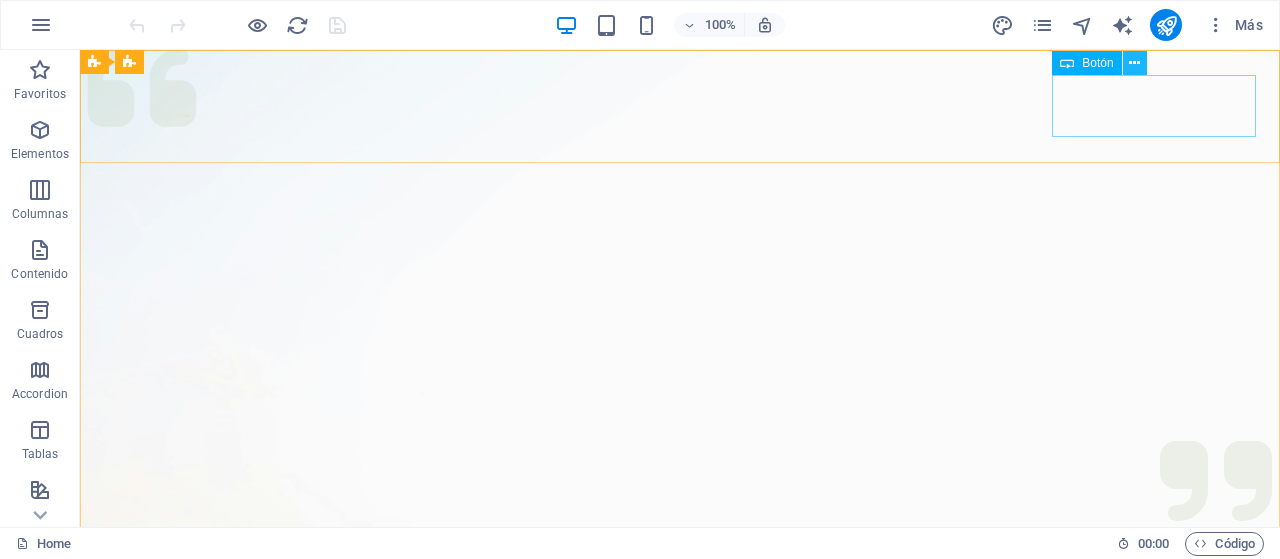 click at bounding box center [1134, 63] 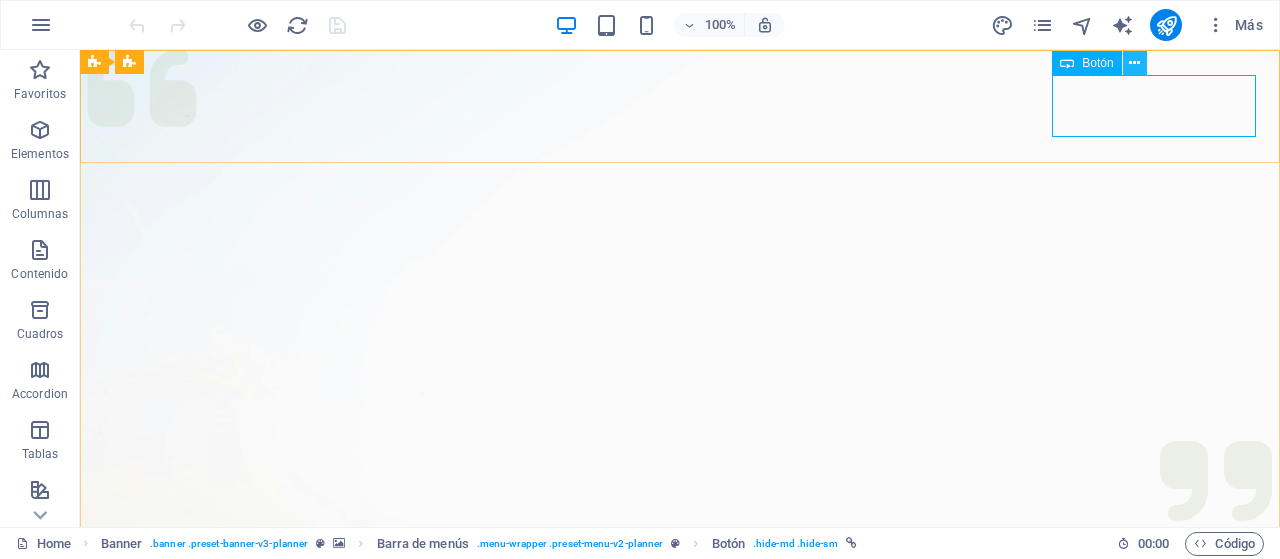 click at bounding box center [1134, 63] 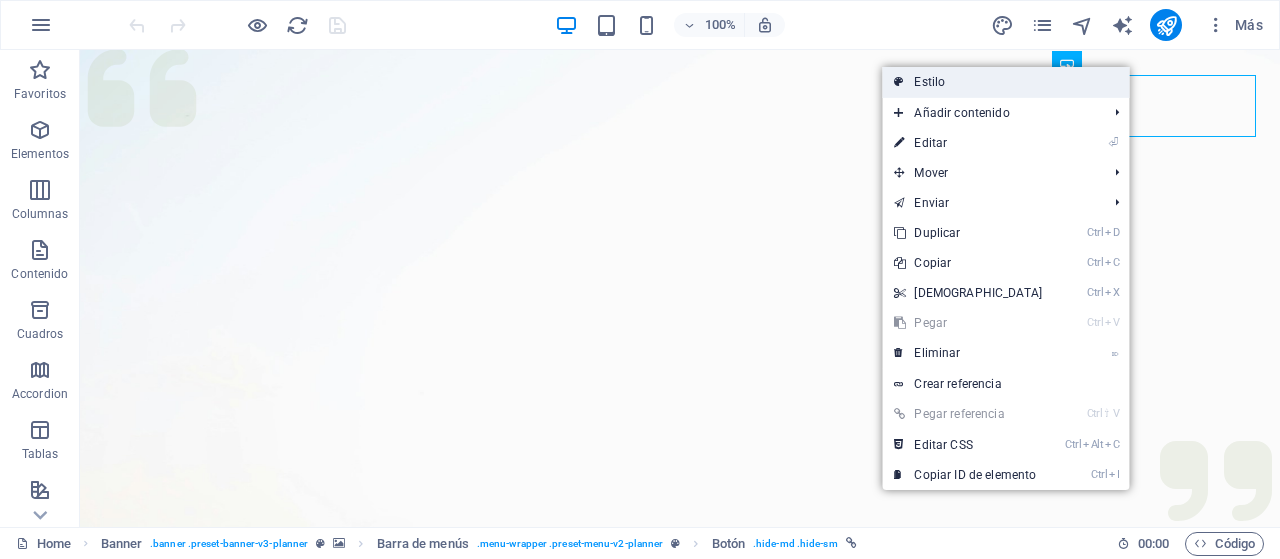 click on "Estilo" at bounding box center [1005, 82] 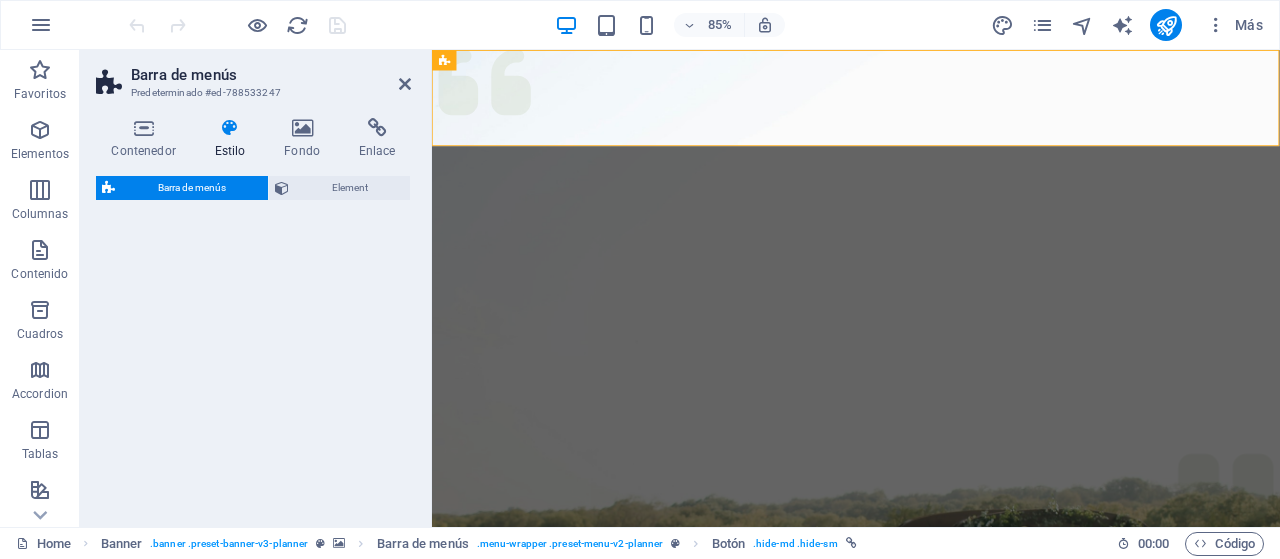 select on "rem" 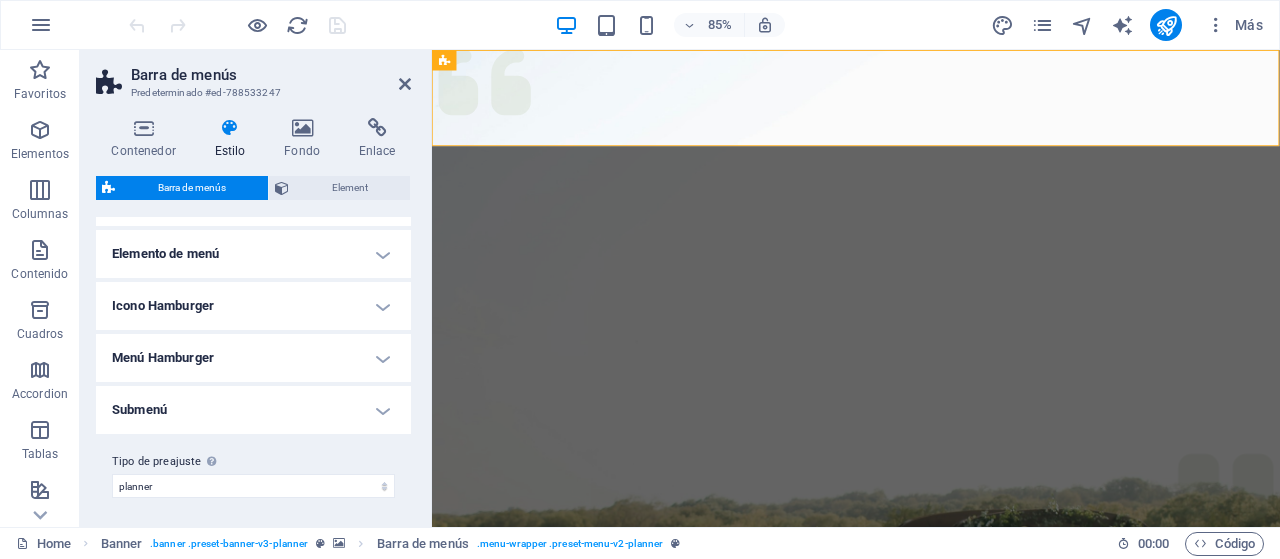 scroll, scrollTop: 0, scrollLeft: 0, axis: both 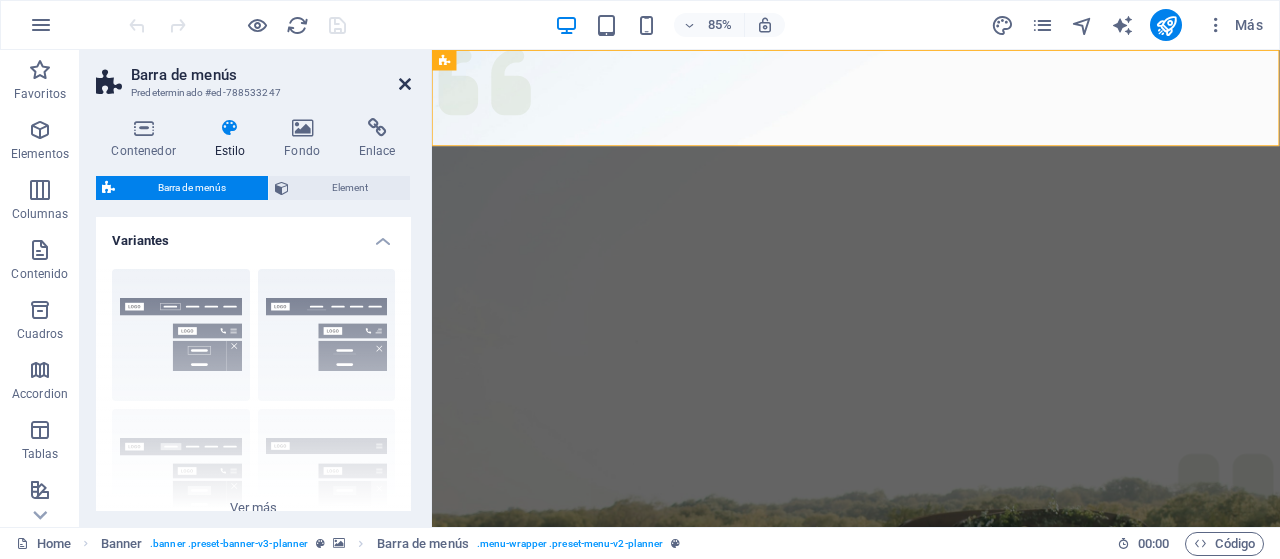 click at bounding box center [405, 84] 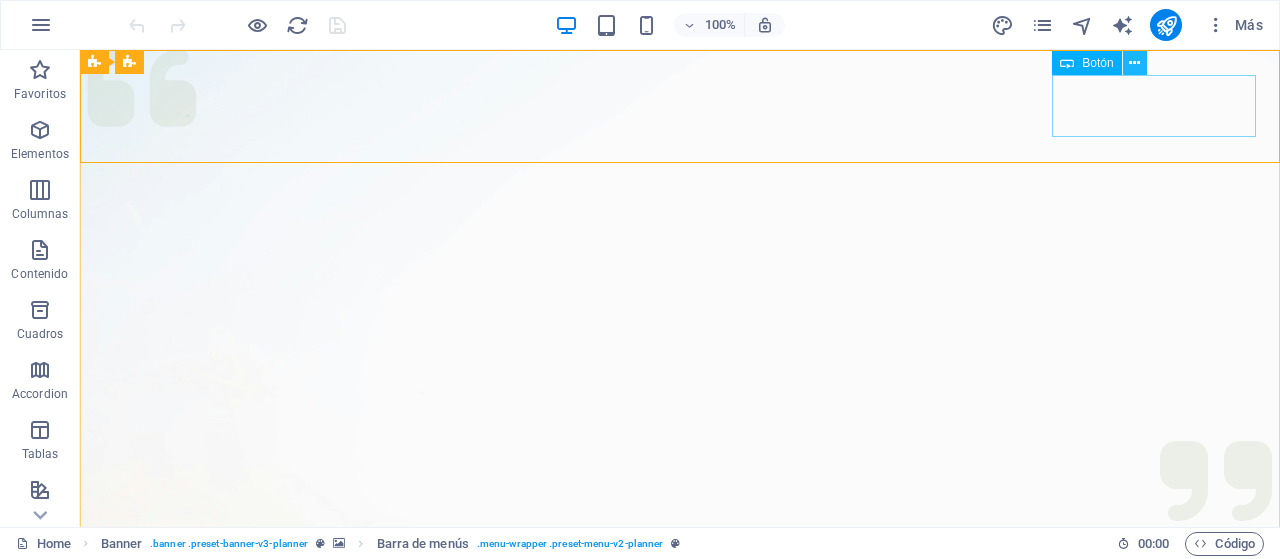 click at bounding box center [1135, 63] 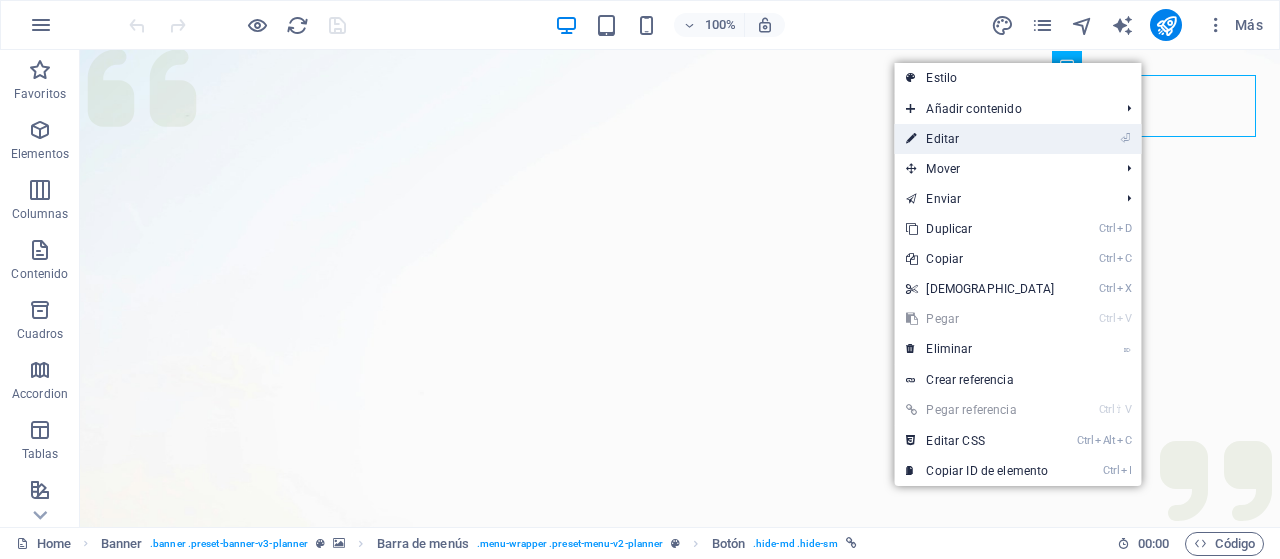 click on "⏎  Editar" at bounding box center [980, 139] 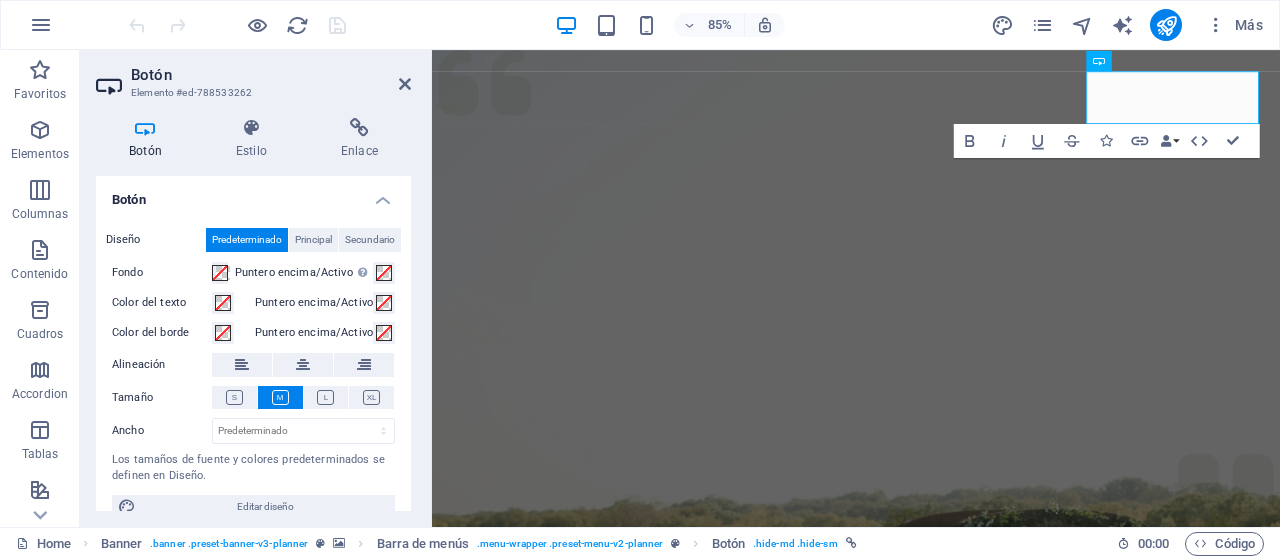 type 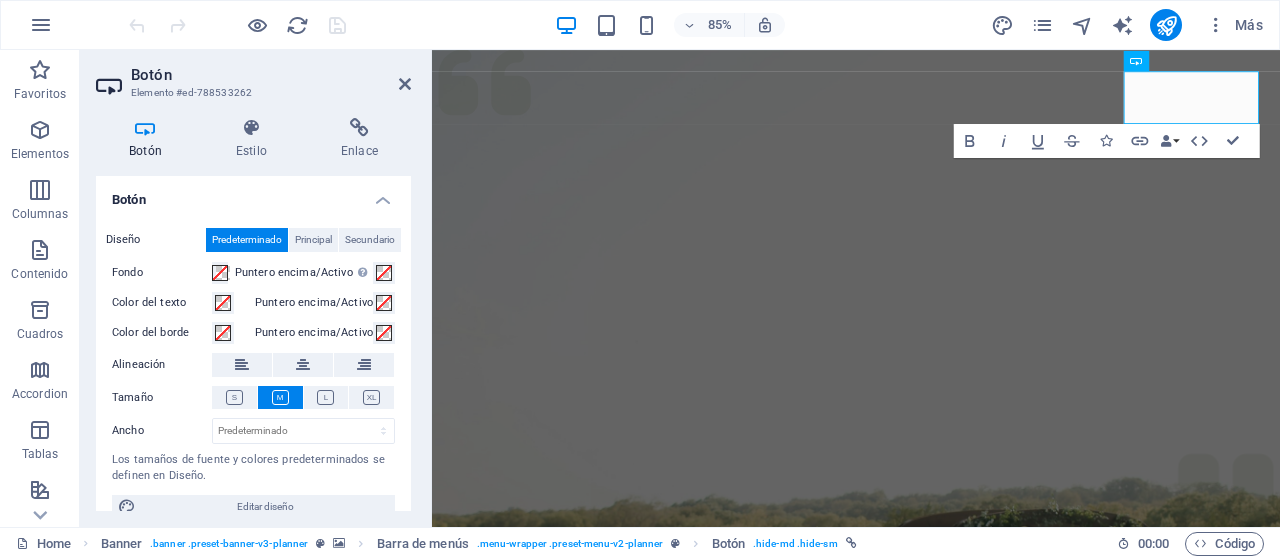 scroll, scrollTop: 23, scrollLeft: 0, axis: vertical 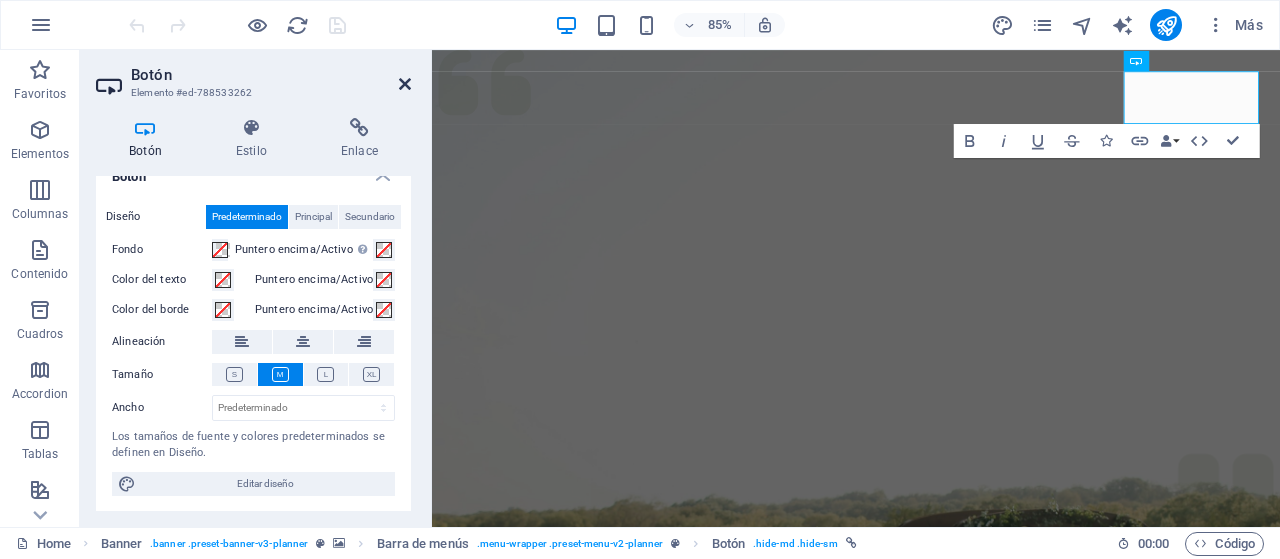 click at bounding box center [405, 84] 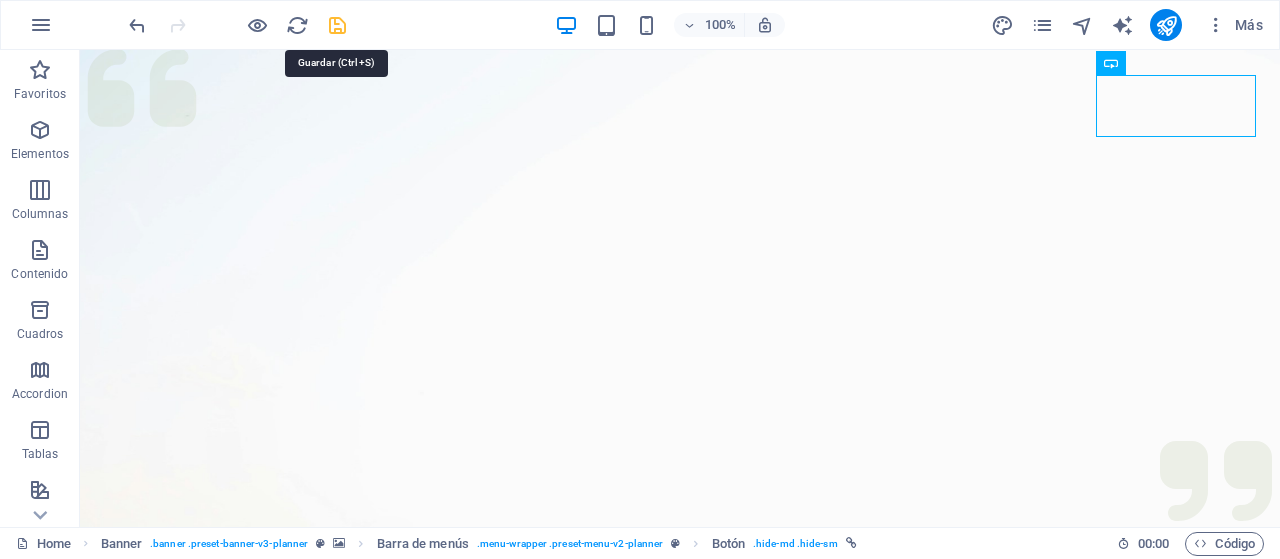 click at bounding box center (337, 25) 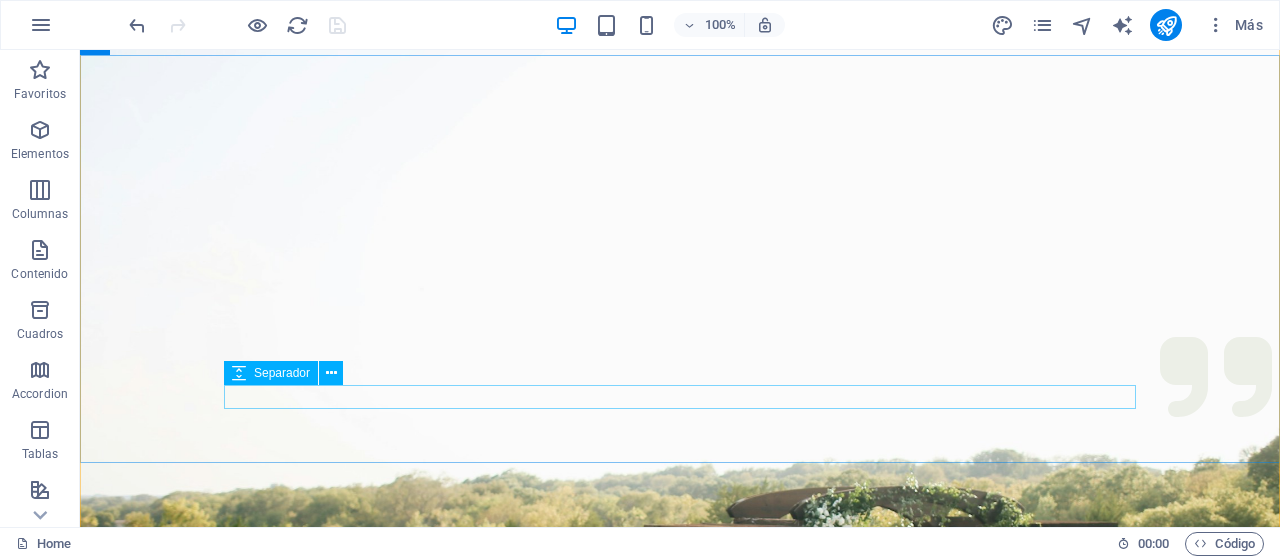 scroll, scrollTop: 0, scrollLeft: 0, axis: both 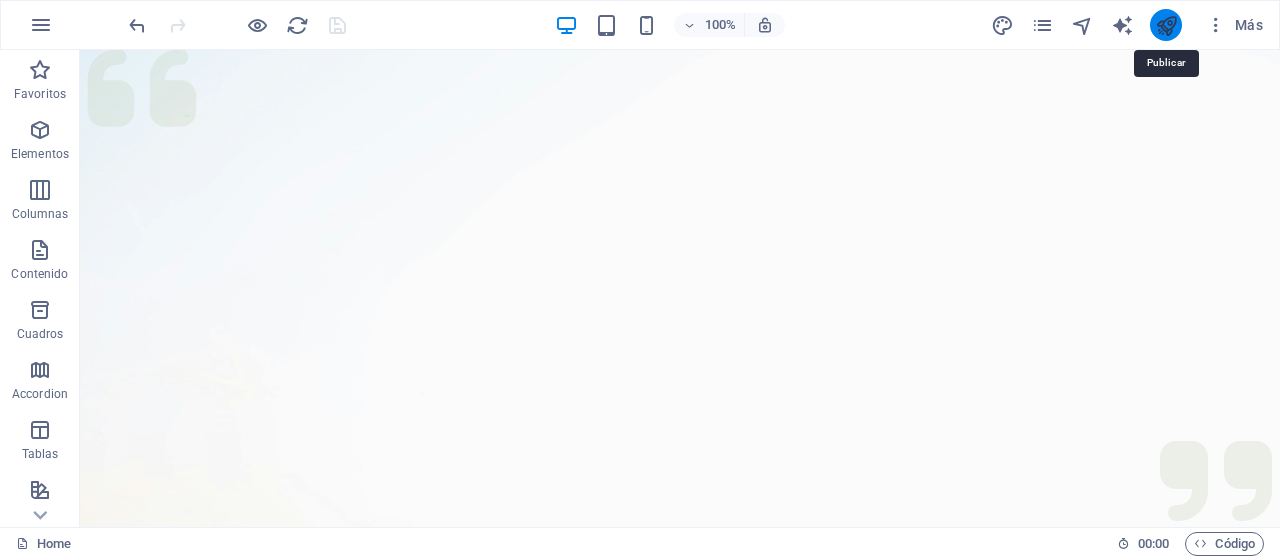 click at bounding box center (1166, 25) 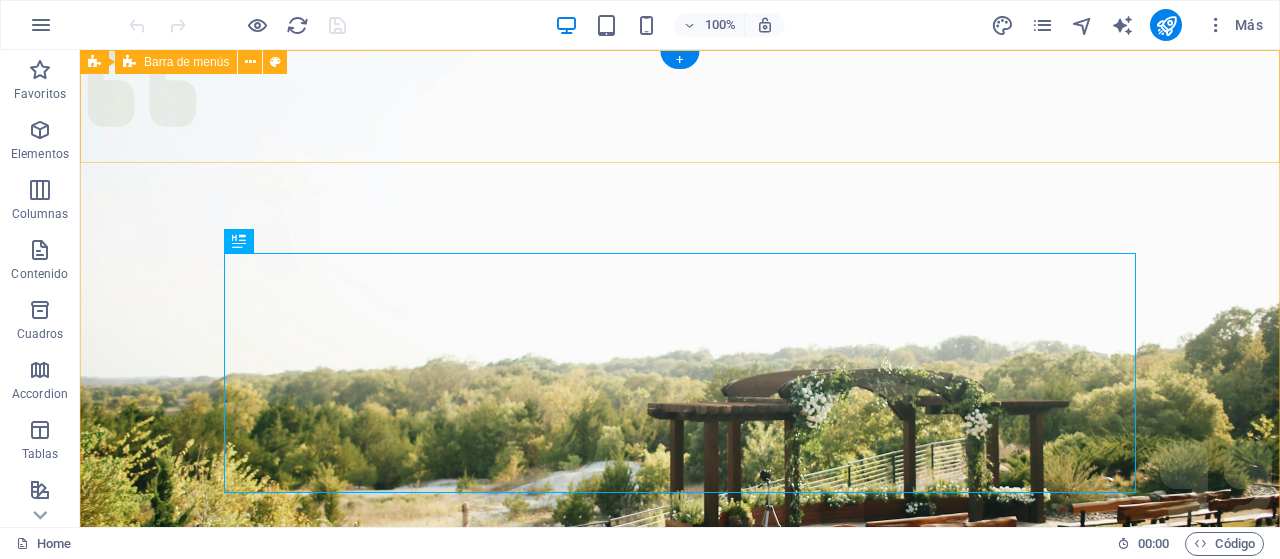 scroll, scrollTop: 0, scrollLeft: 0, axis: both 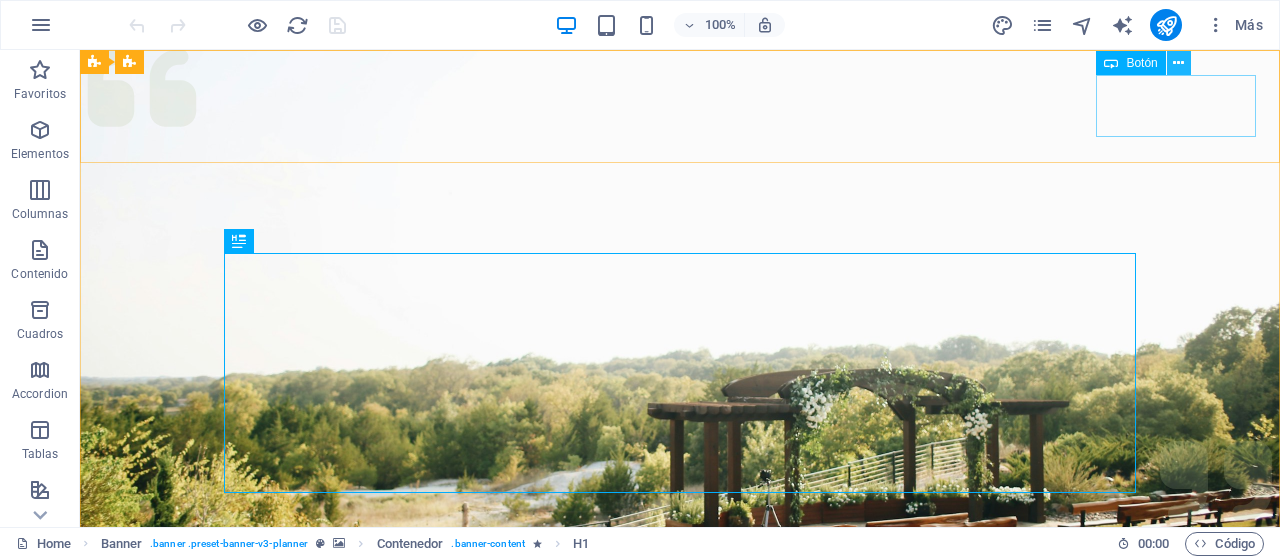 click at bounding box center [1178, 63] 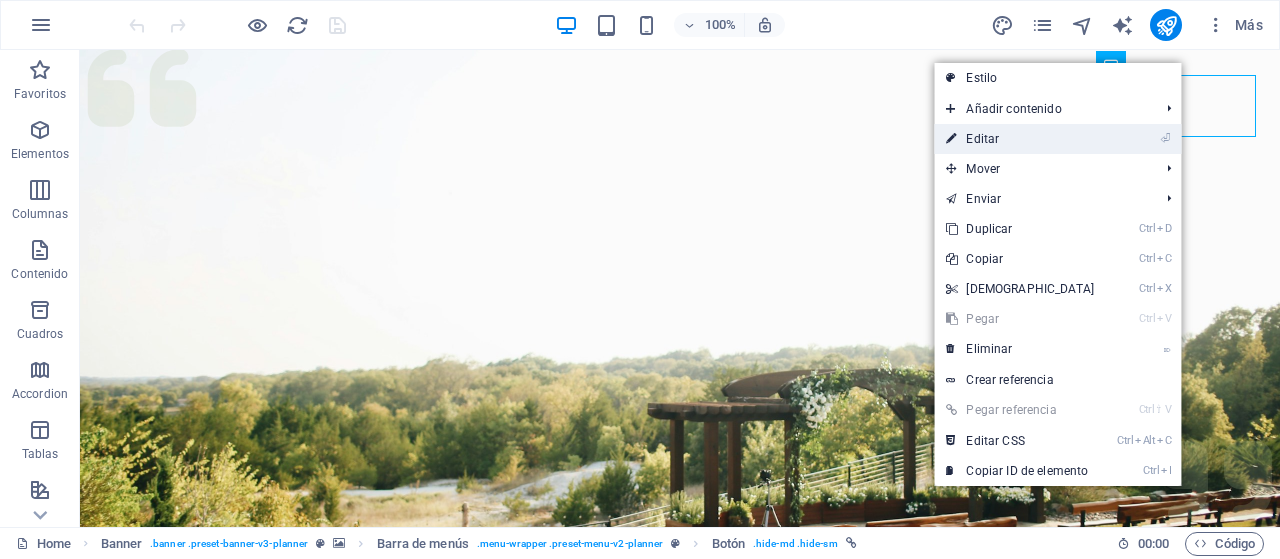 click on "⏎  Editar" at bounding box center [1020, 139] 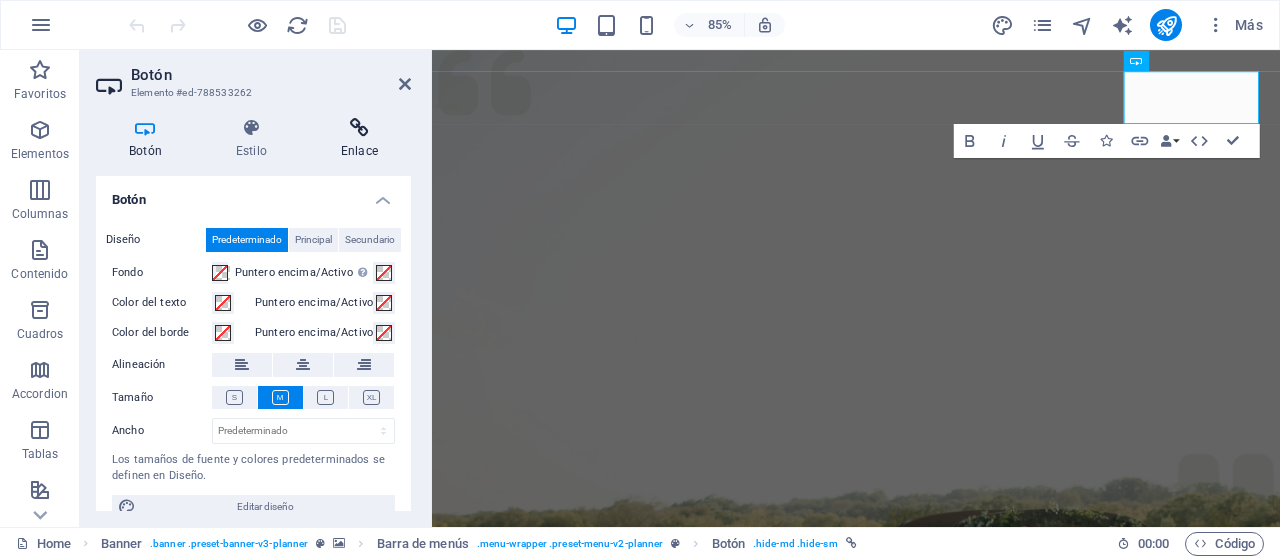 click at bounding box center (359, 128) 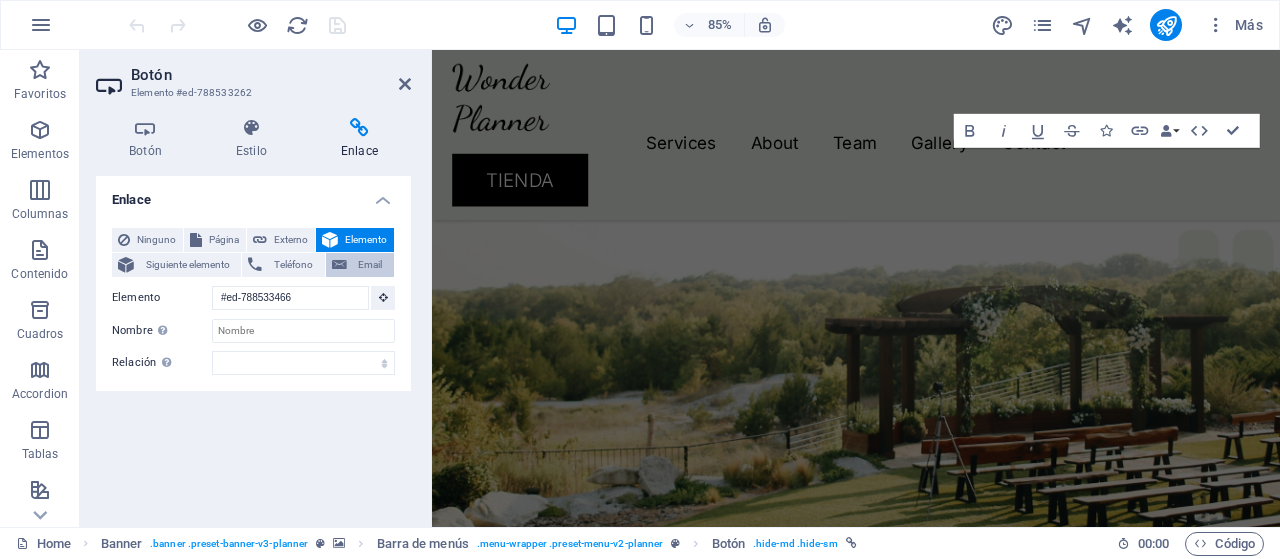 scroll, scrollTop: 0, scrollLeft: 0, axis: both 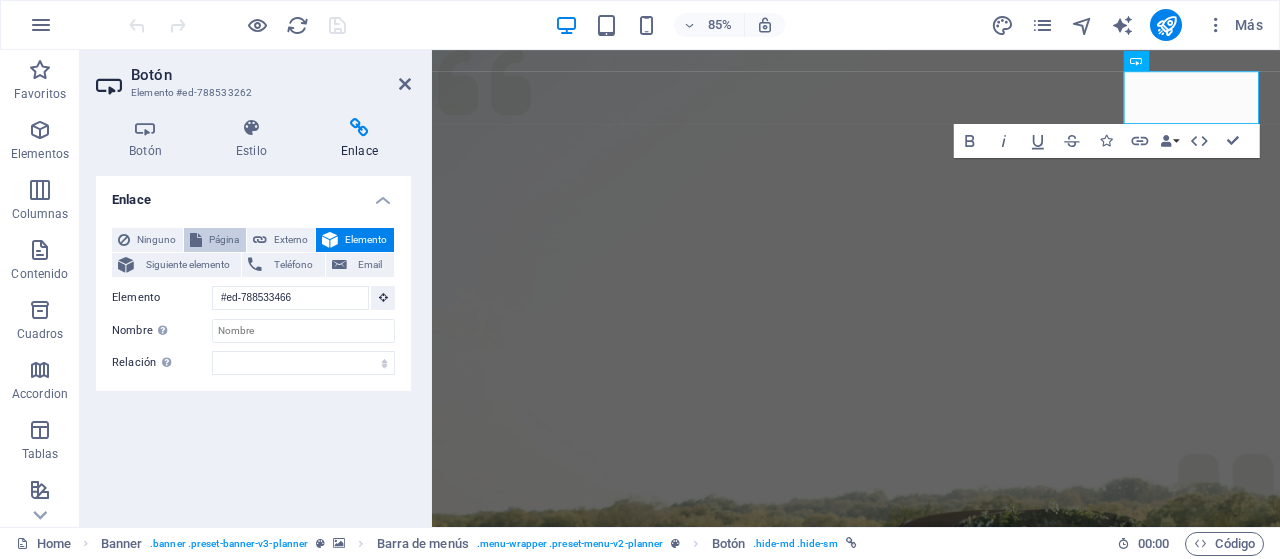click on "Página" at bounding box center [224, 240] 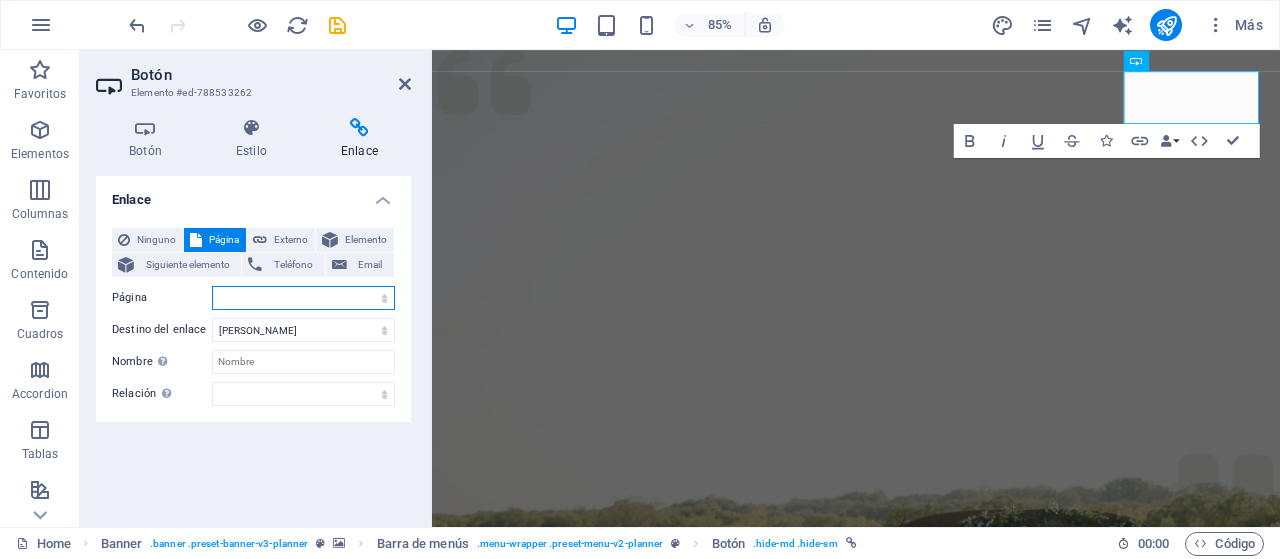 select 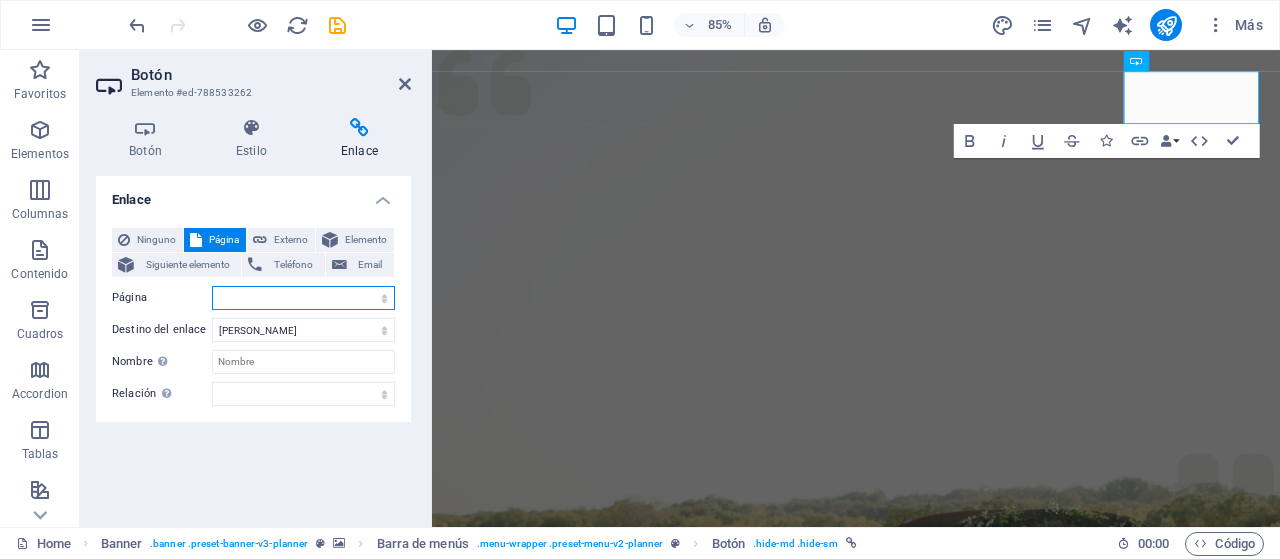 click on "Home Services About Team Gallery Contact Legal Notice Privacy" at bounding box center [303, 298] 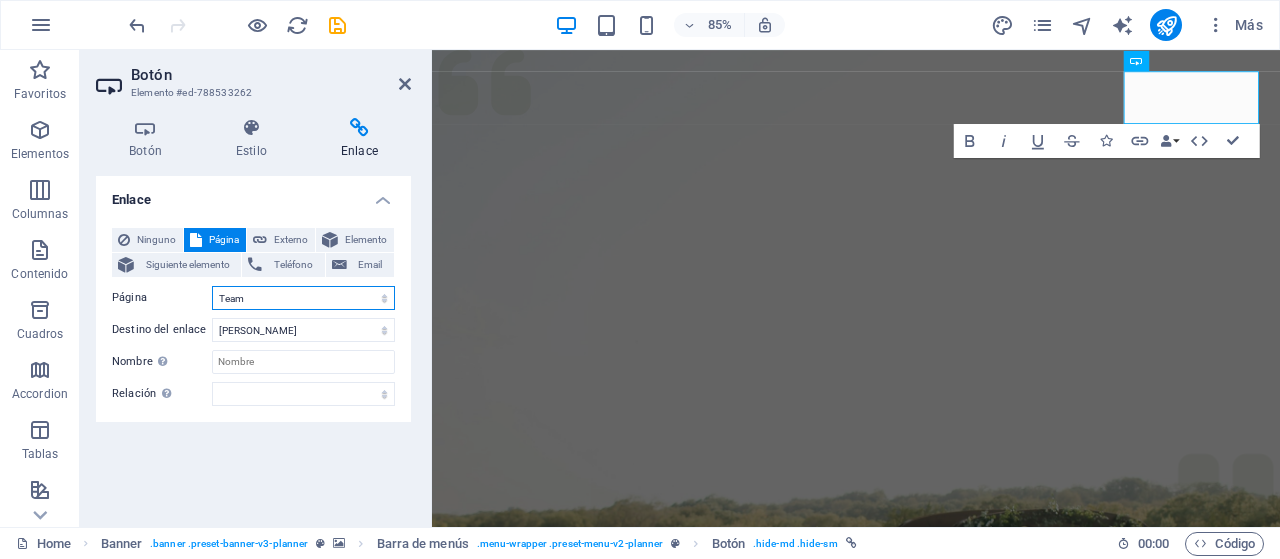 click on "Team" at bounding box center (0, 0) 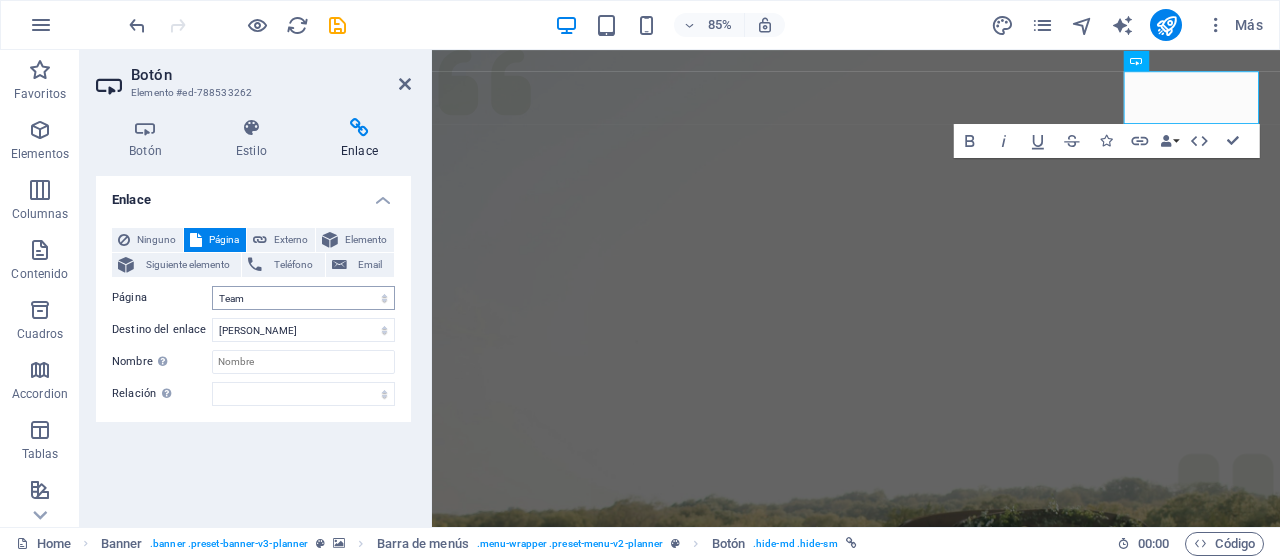 click on "Externo" at bounding box center (291, 240) 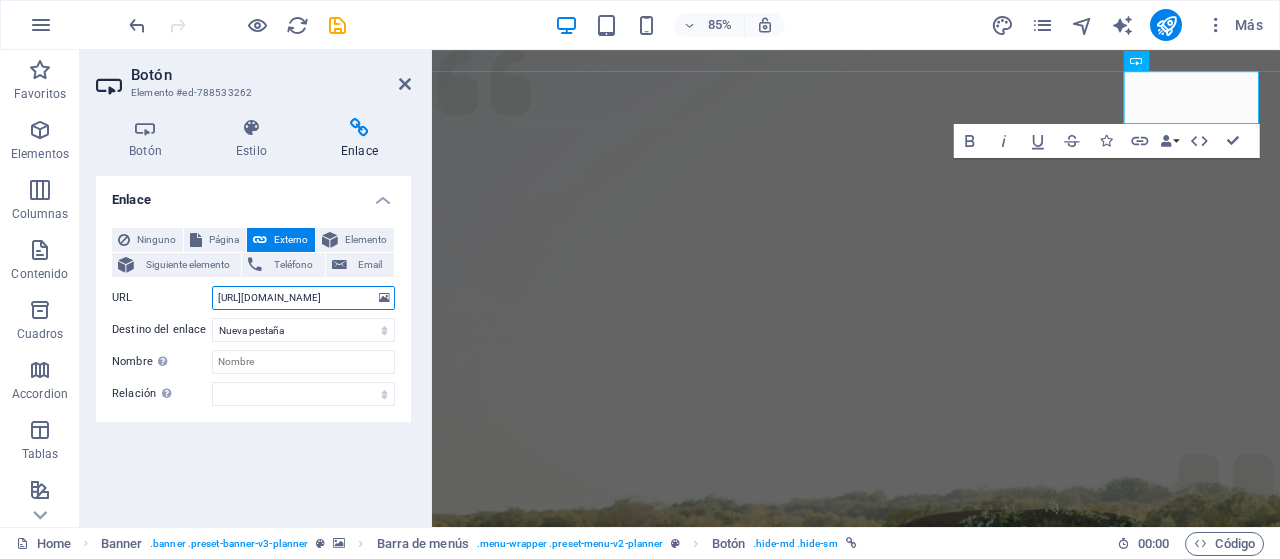 scroll, scrollTop: 0, scrollLeft: 1, axis: horizontal 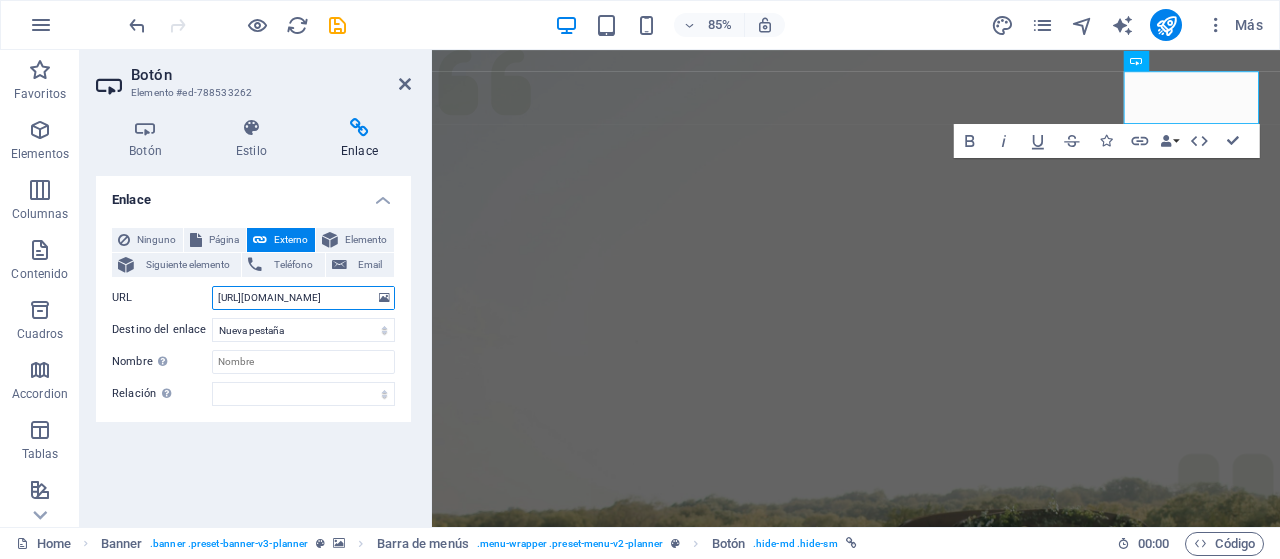 type on "https://www.txakalaka.com/tienda" 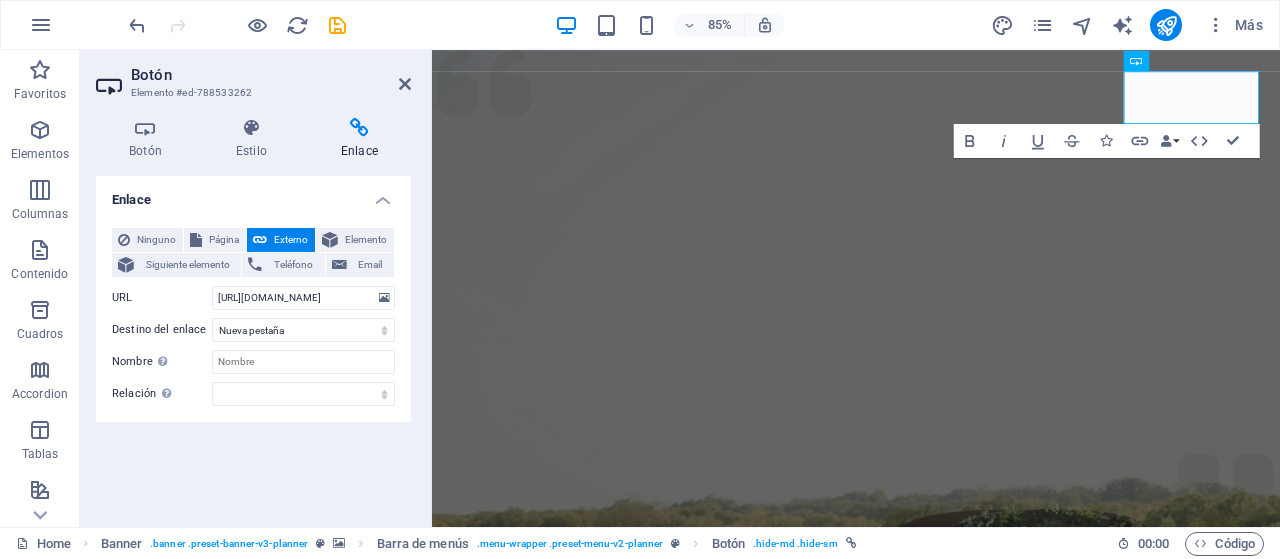 click on "Enlace" at bounding box center [253, 194] 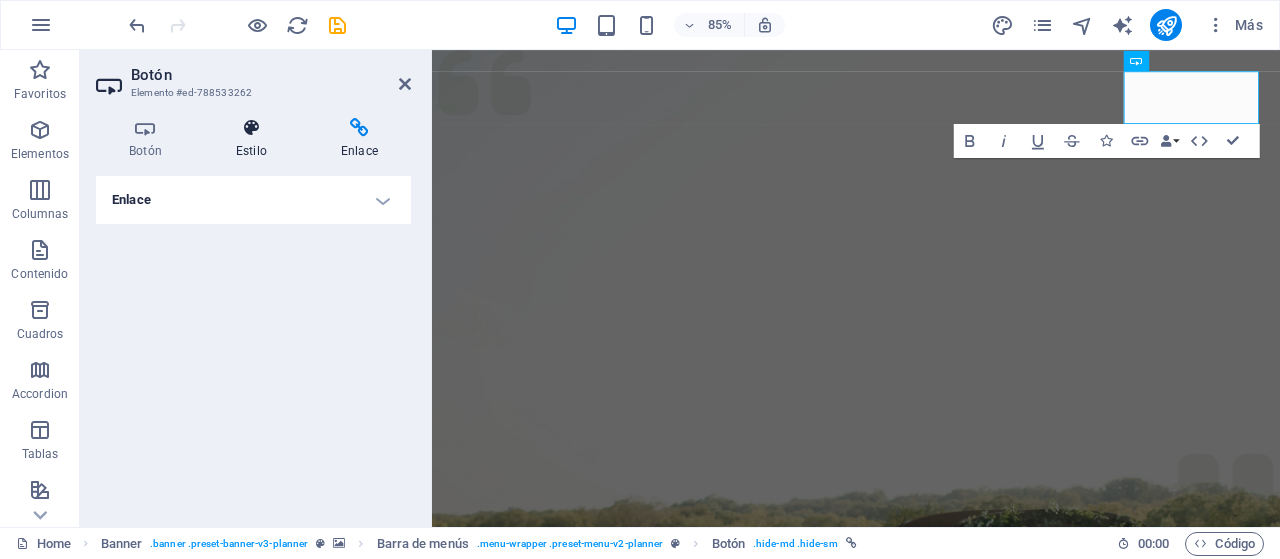 click on "Estilo" at bounding box center (255, 139) 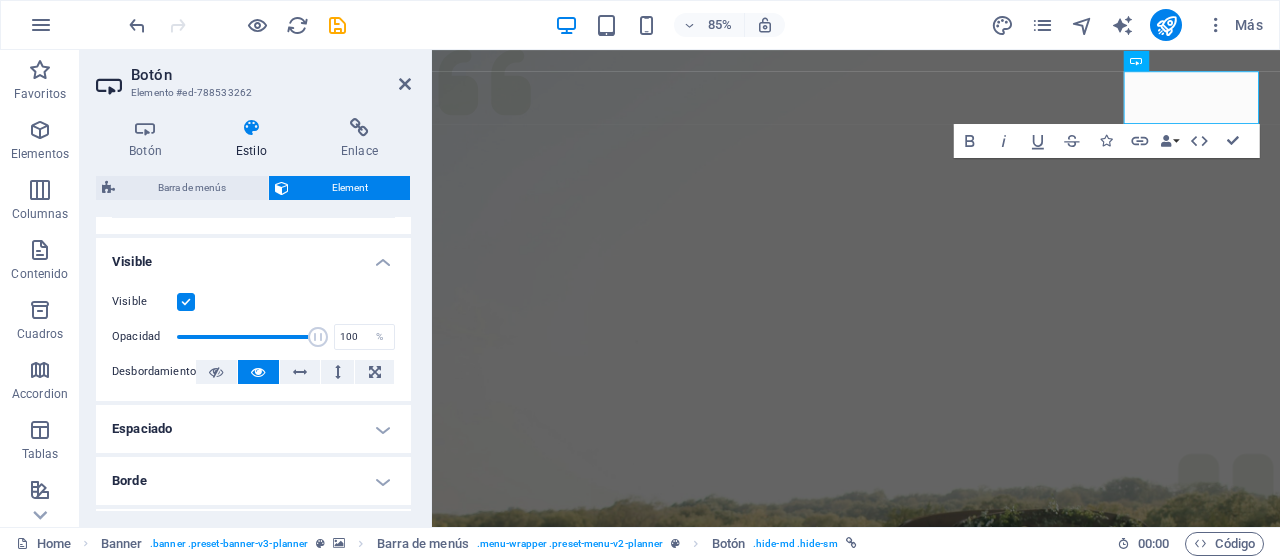 scroll, scrollTop: 0, scrollLeft: 0, axis: both 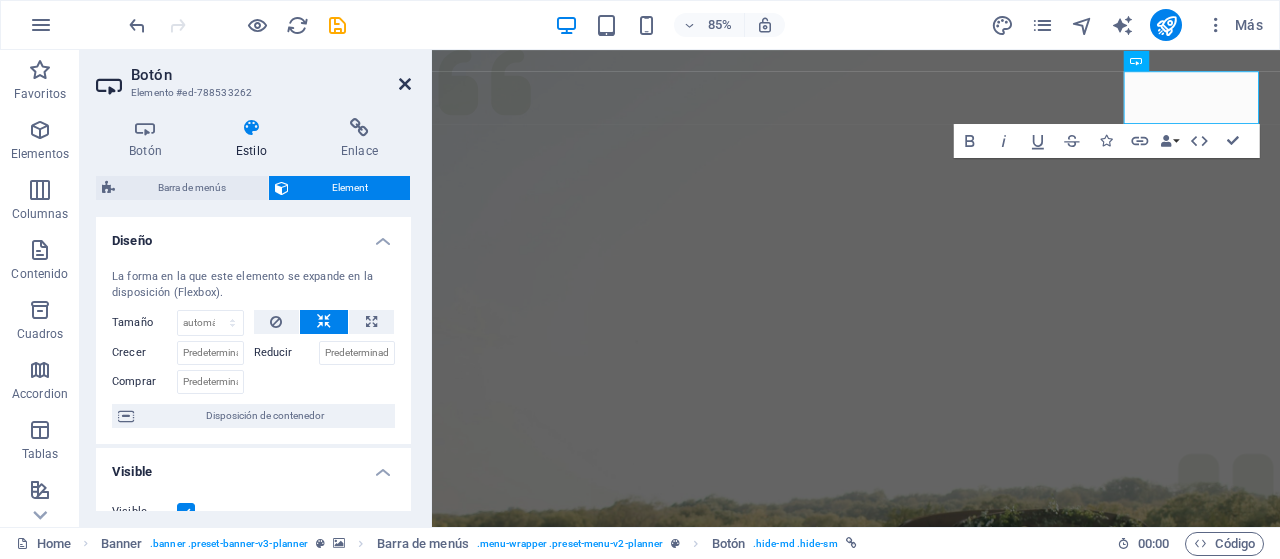 click at bounding box center (405, 84) 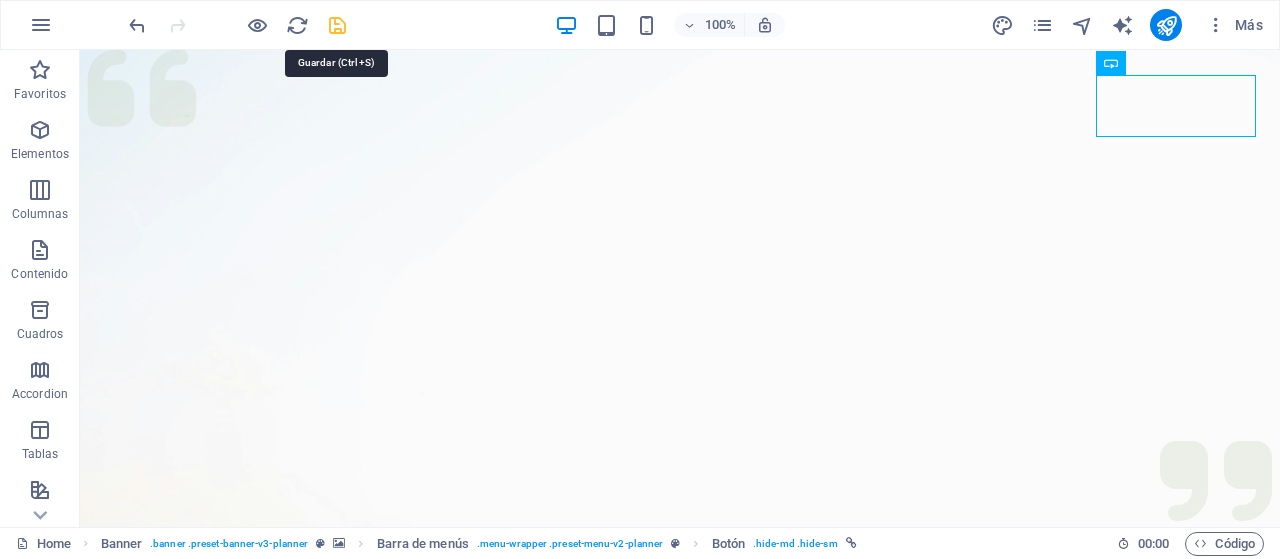 click at bounding box center [337, 25] 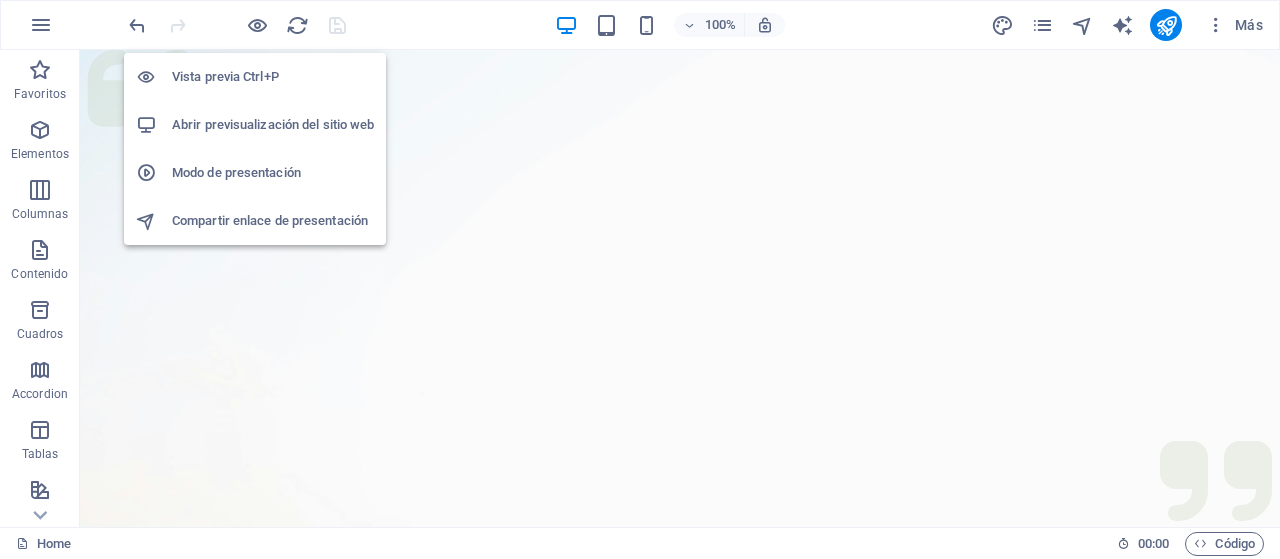 click on "Abrir previsualización del sitio web" at bounding box center (273, 125) 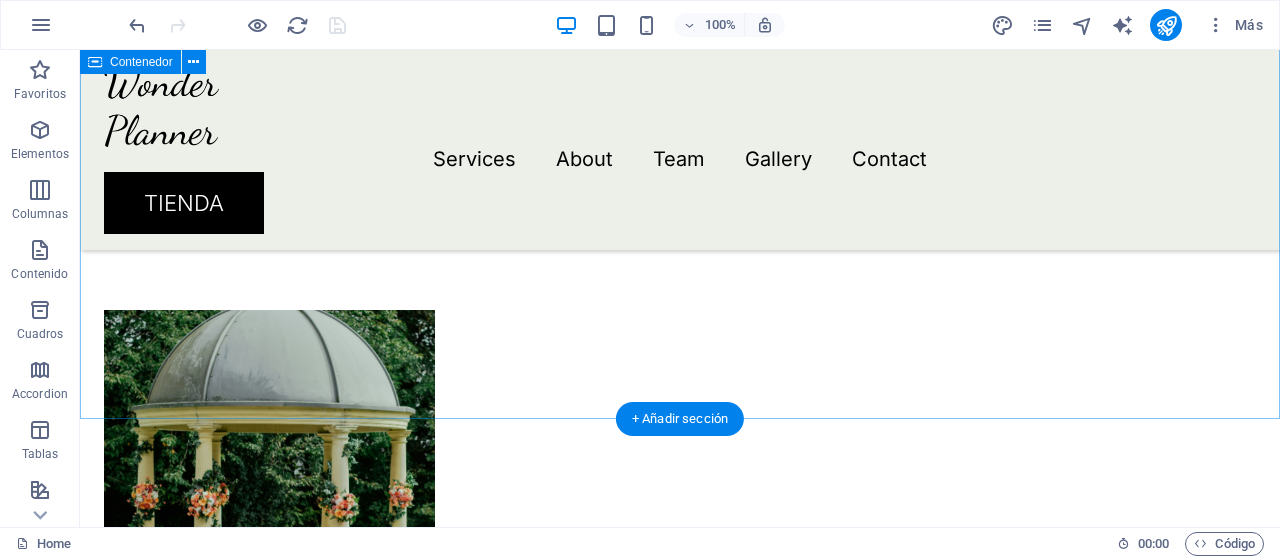 scroll, scrollTop: 1768, scrollLeft: 0, axis: vertical 